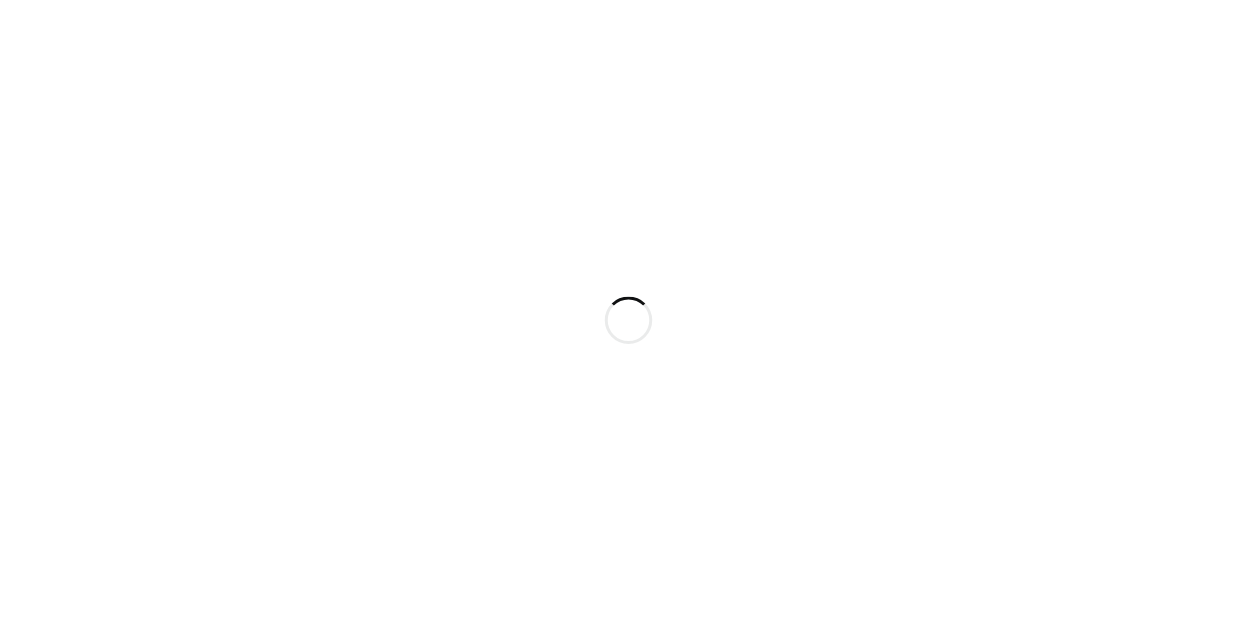 scroll, scrollTop: 0, scrollLeft: 0, axis: both 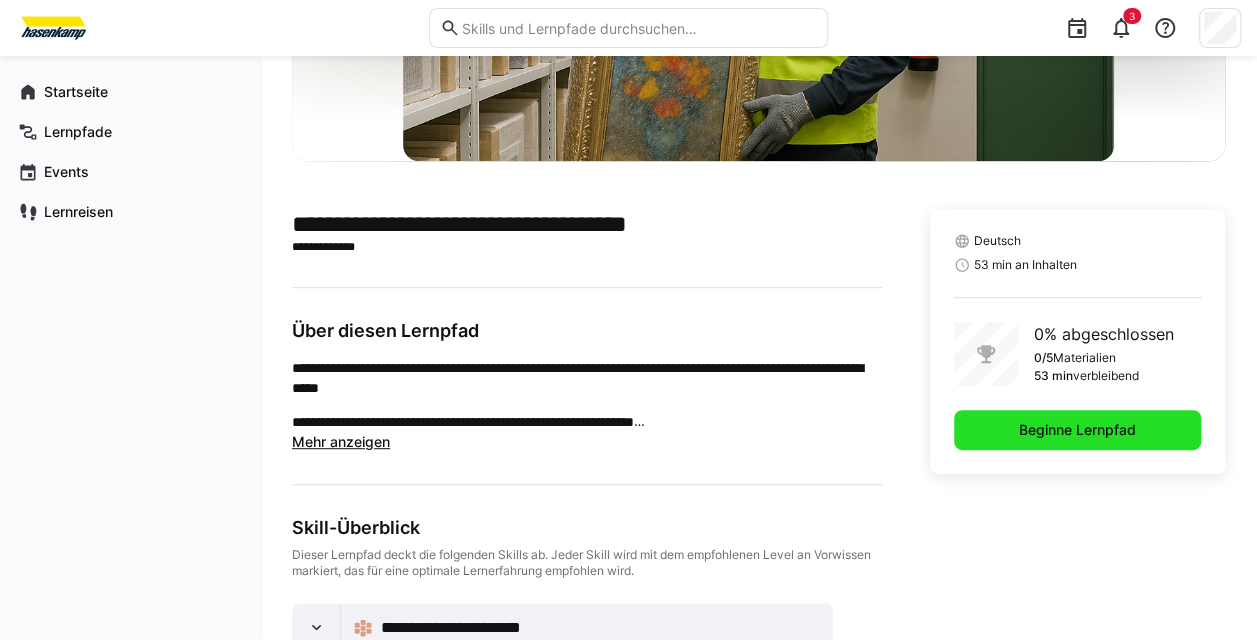 click on "Beginne Lernpfad" 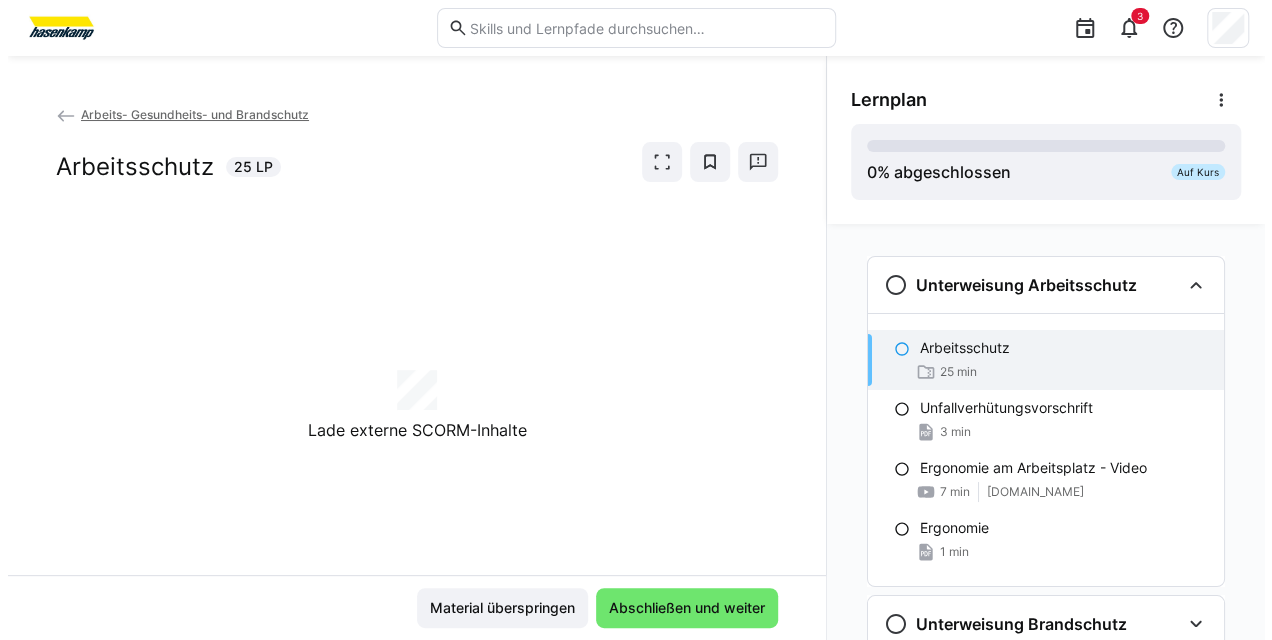 scroll, scrollTop: 0, scrollLeft: 0, axis: both 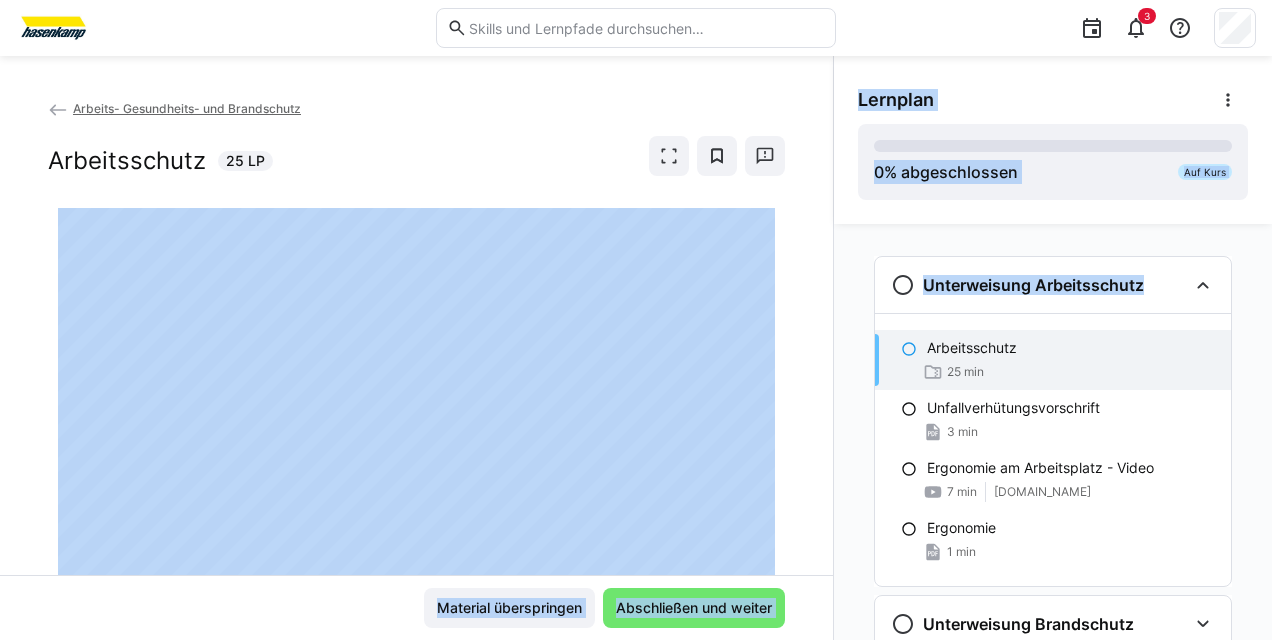 drag, startPoint x: 826, startPoint y: 363, endPoint x: 819, endPoint y: 462, distance: 99.24717 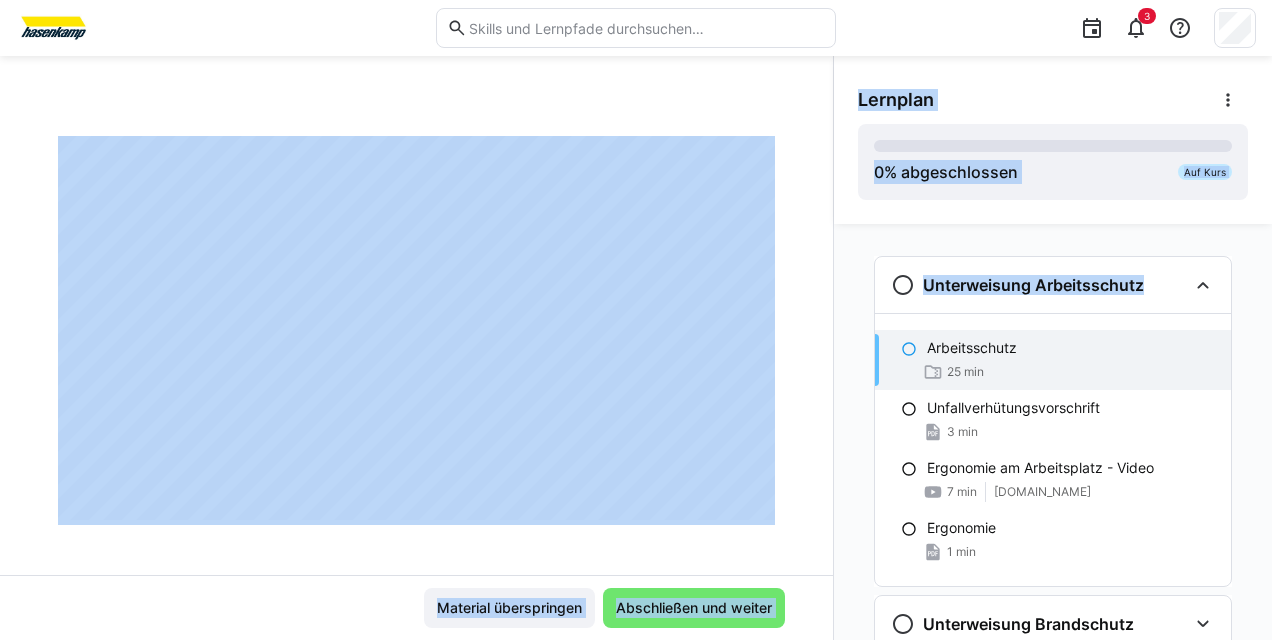 scroll, scrollTop: 84, scrollLeft: 0, axis: vertical 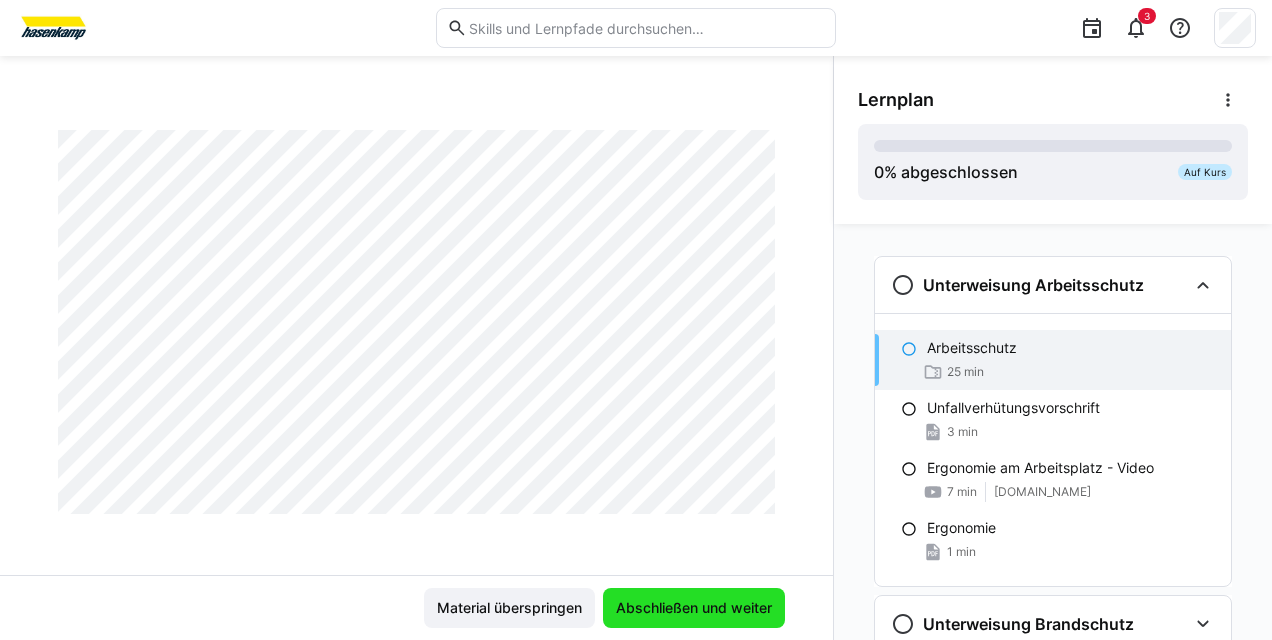 click on "Abschließen und weiter" 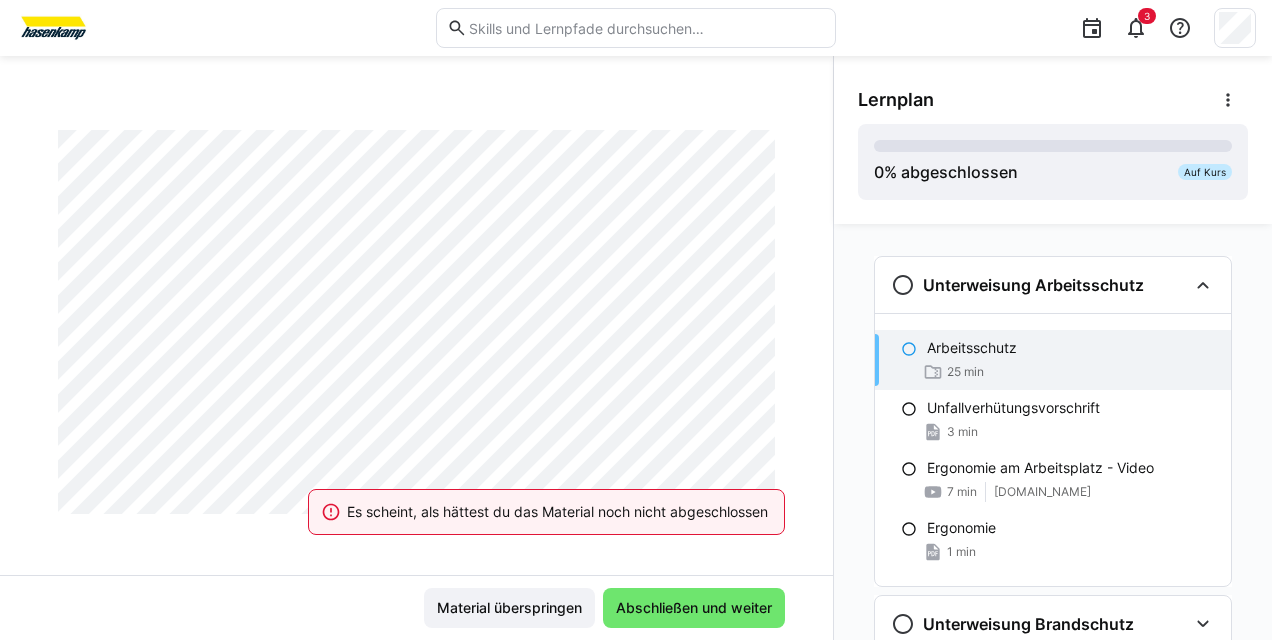 click on "Es scheint, als hättest du das Material noch nicht abgeschlossen" 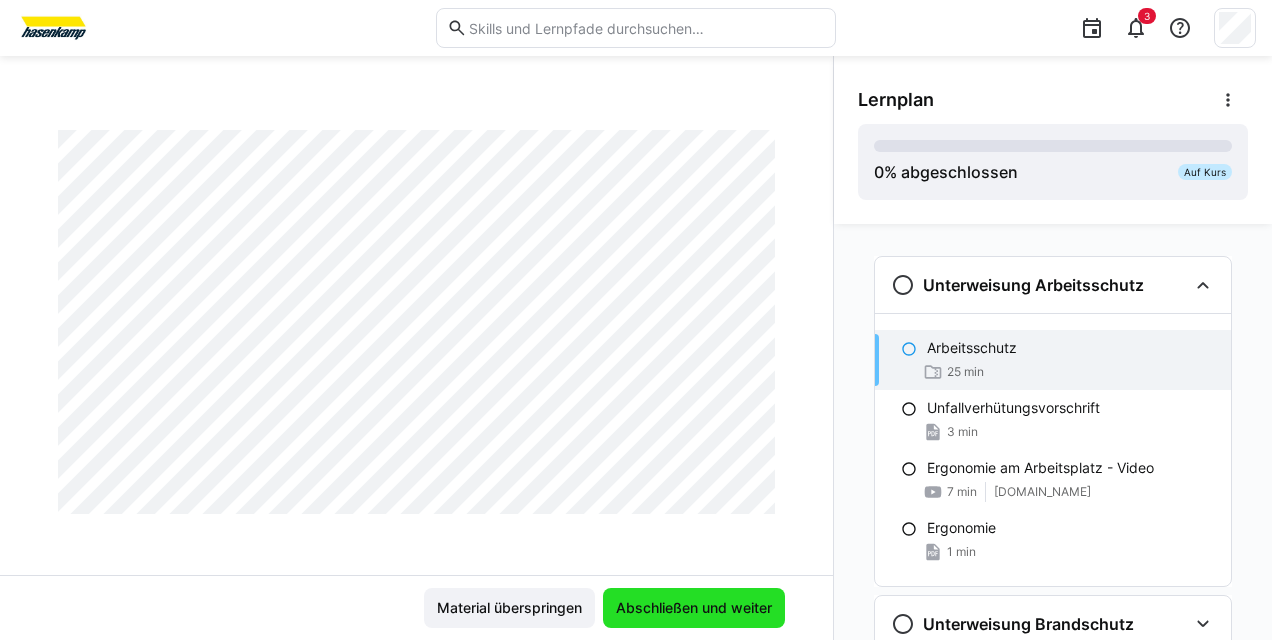 click on "Abschließen und weiter" 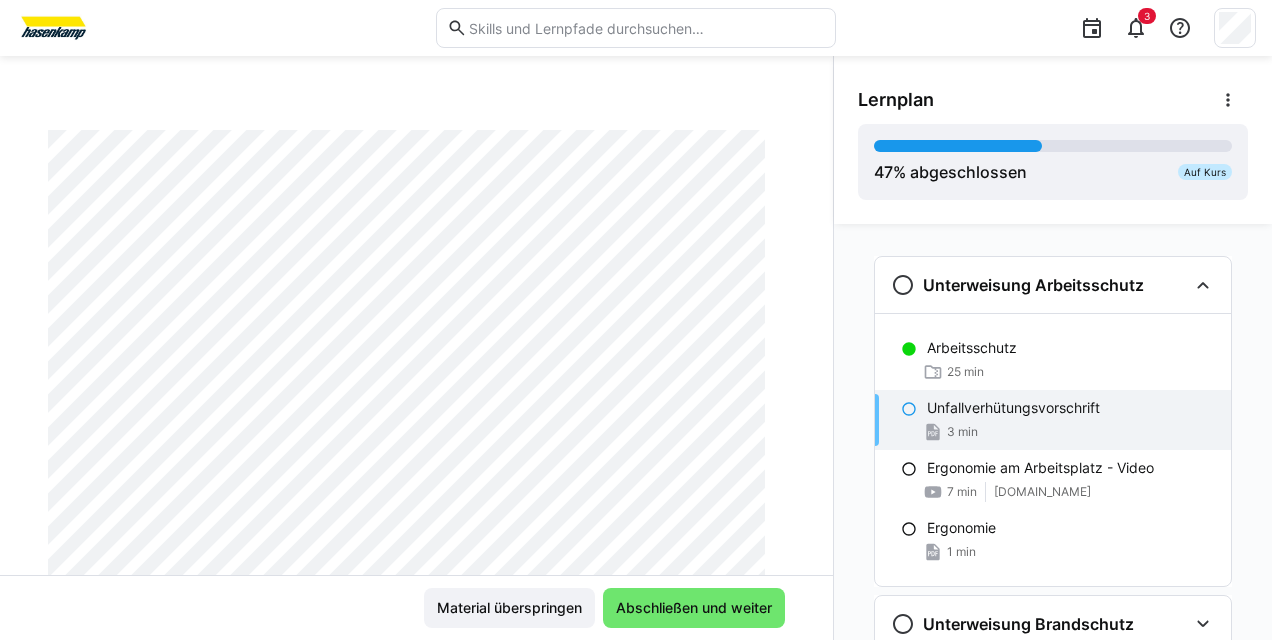 drag, startPoint x: 808, startPoint y: 405, endPoint x: 807, endPoint y: 448, distance: 43.011627 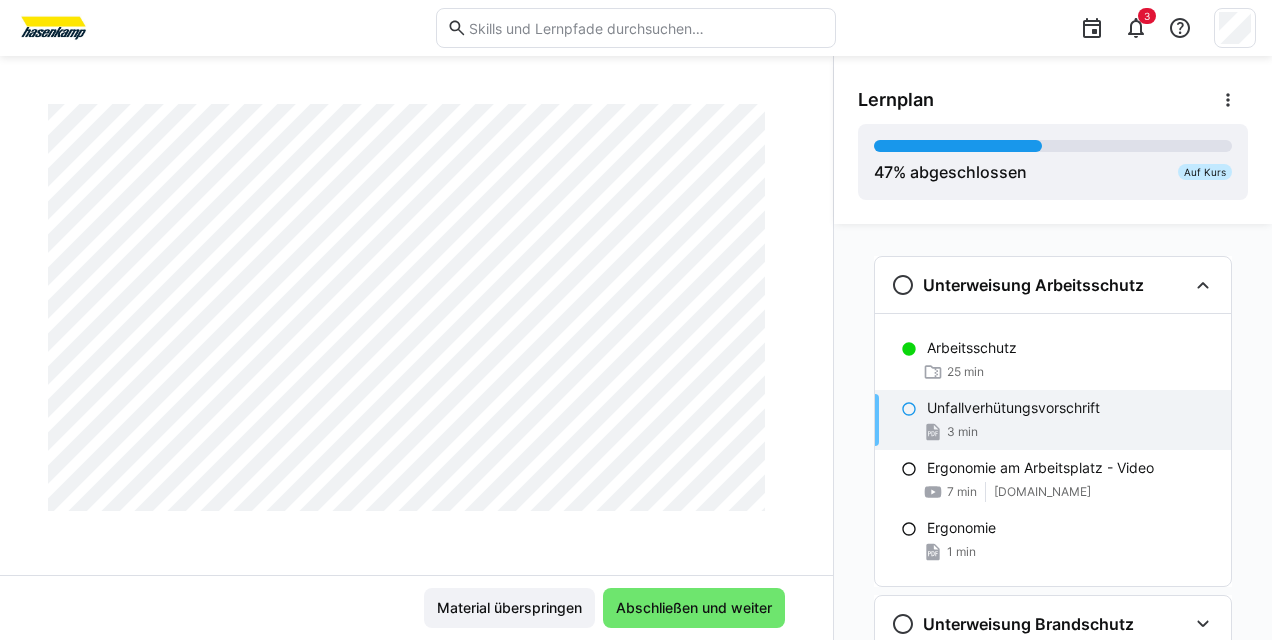 scroll, scrollTop: 2976, scrollLeft: 0, axis: vertical 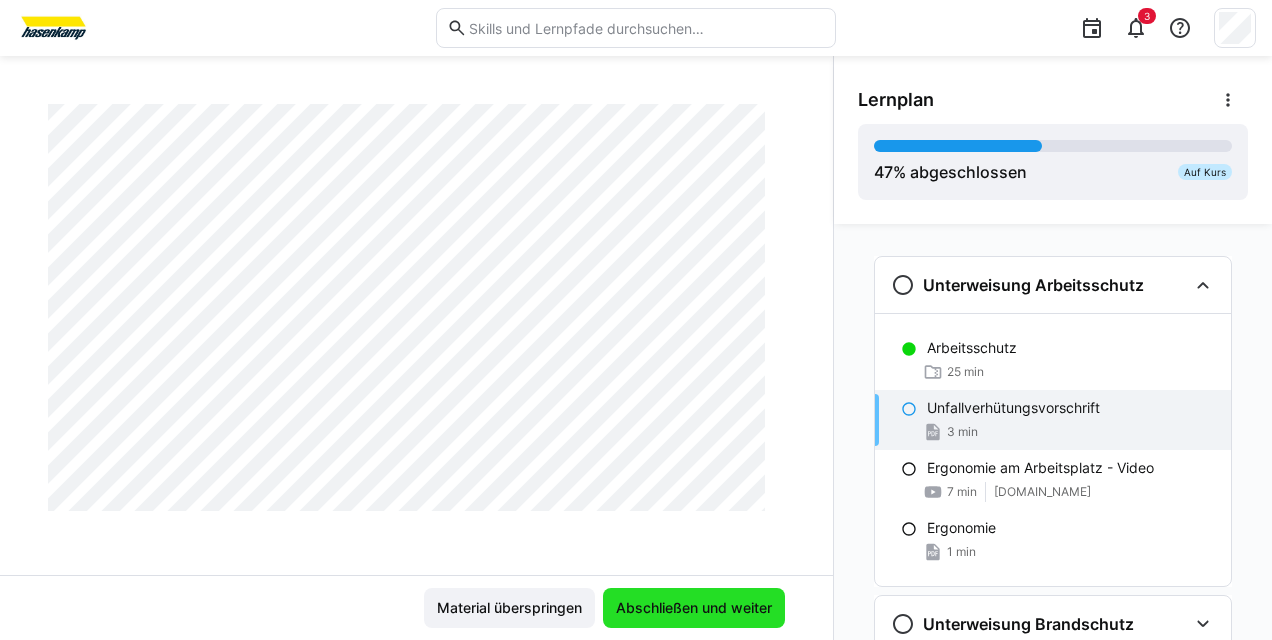 click on "Abschließen und weiter" 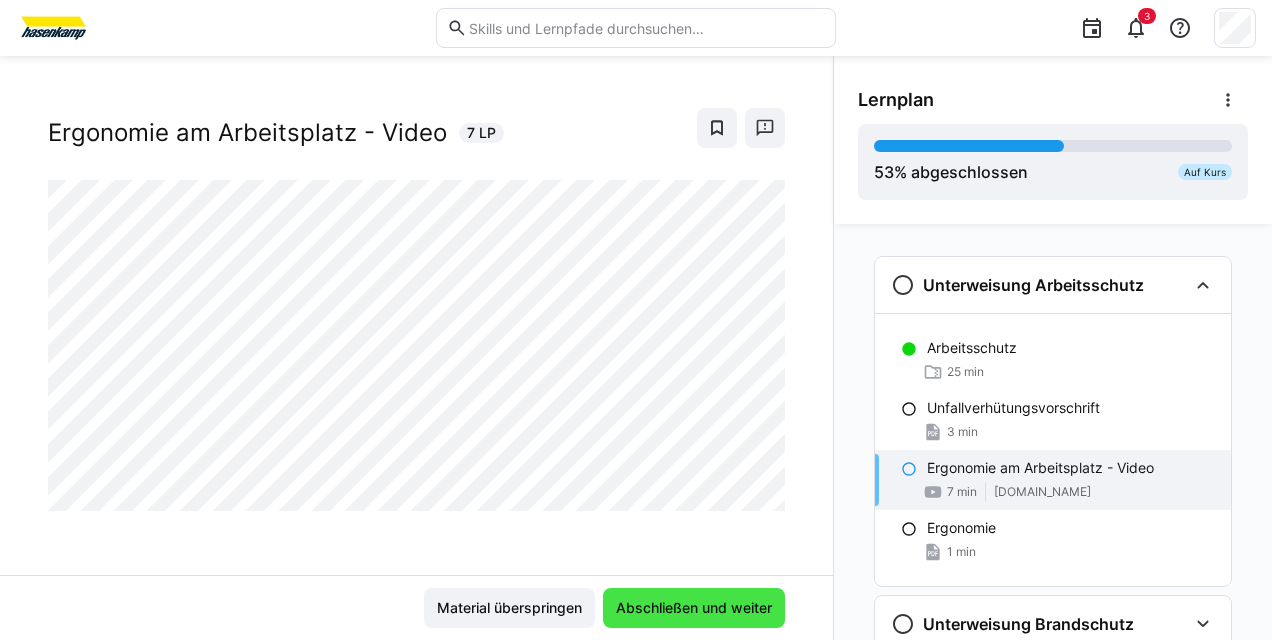 scroll, scrollTop: 32, scrollLeft: 0, axis: vertical 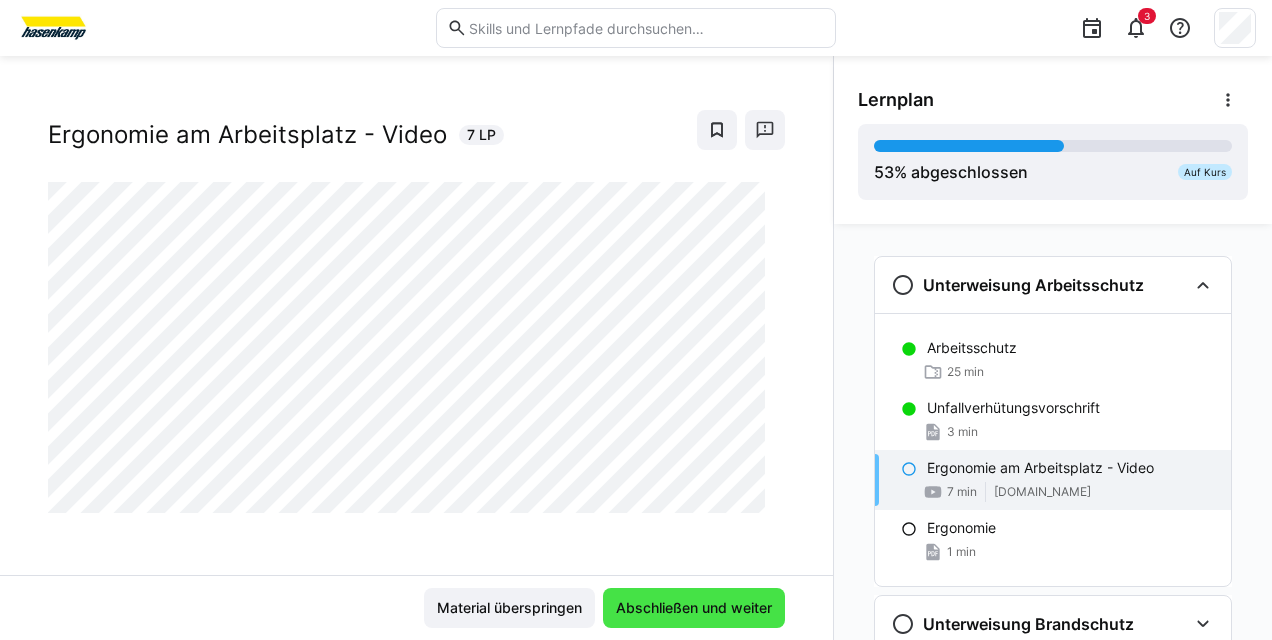 click on "Abschließen und weiter" 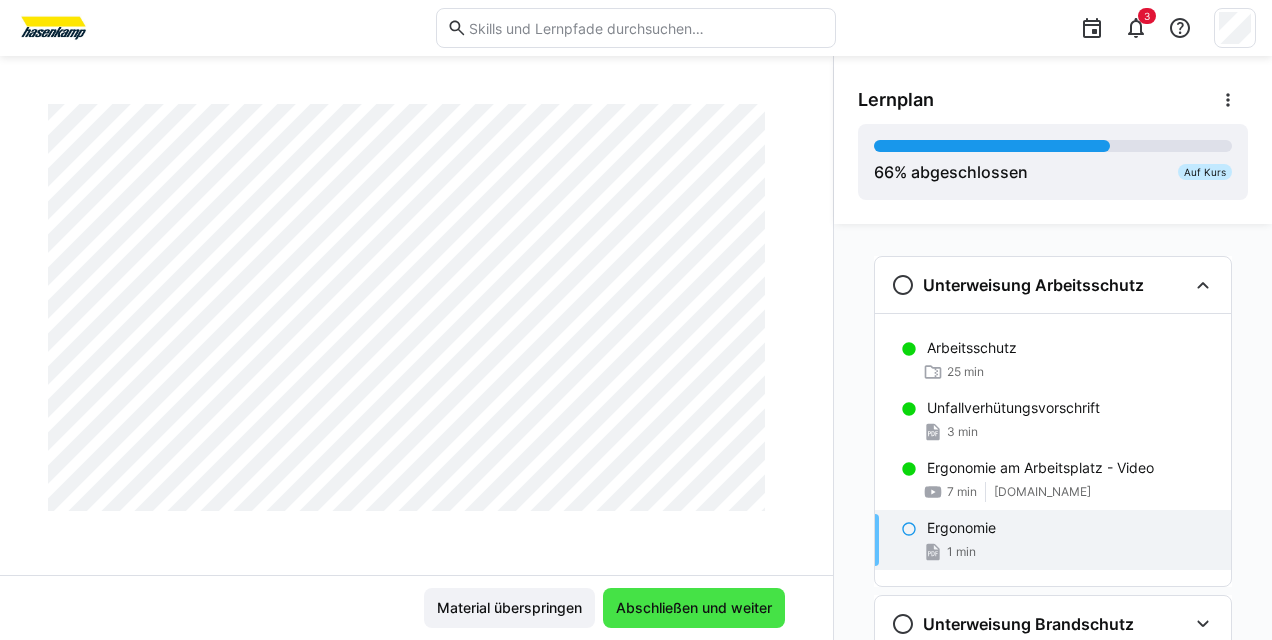 scroll, scrollTop: 660, scrollLeft: 0, axis: vertical 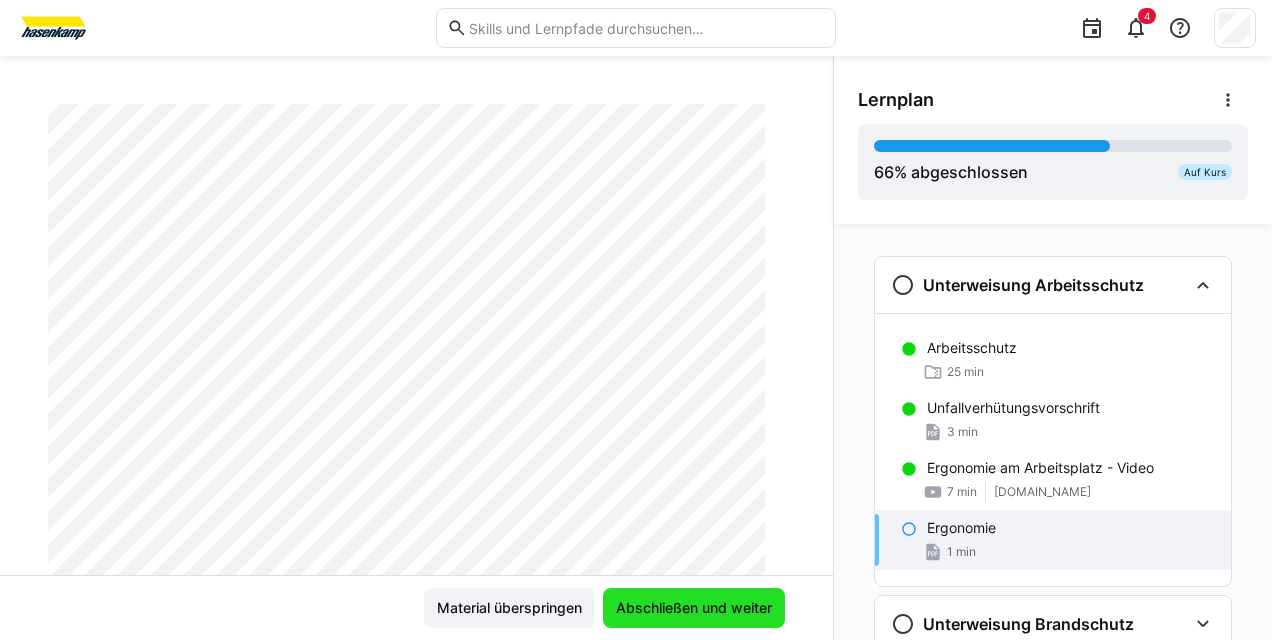 click on "Abschließen und weiter" 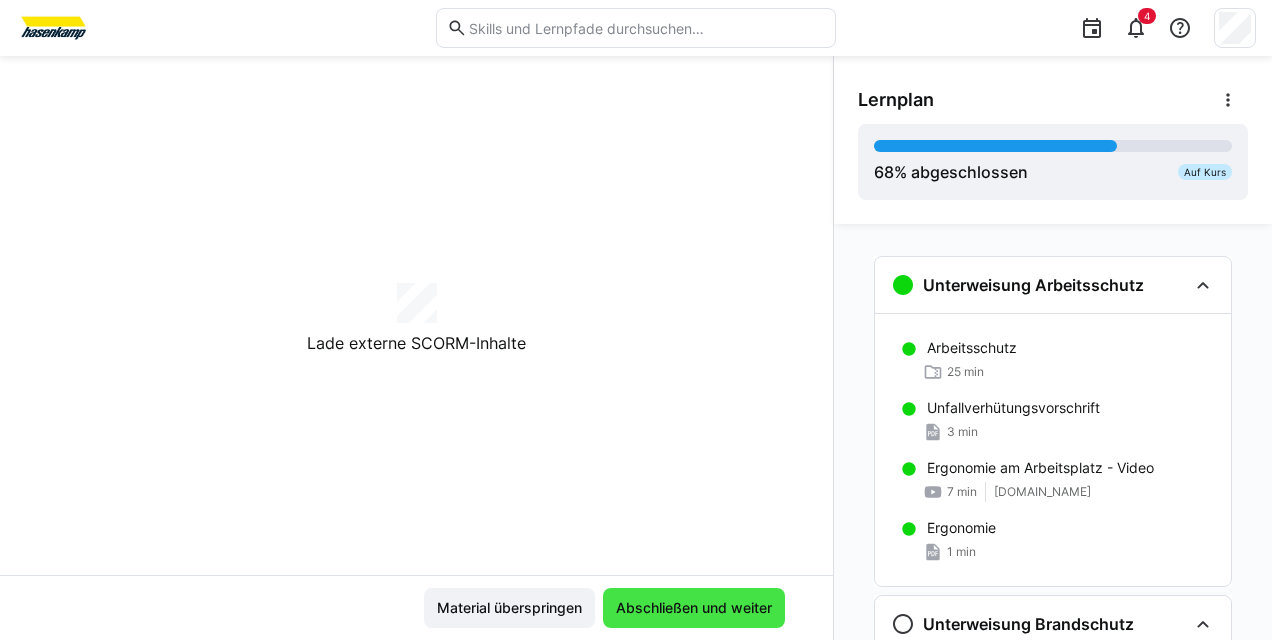 scroll, scrollTop: 84, scrollLeft: 0, axis: vertical 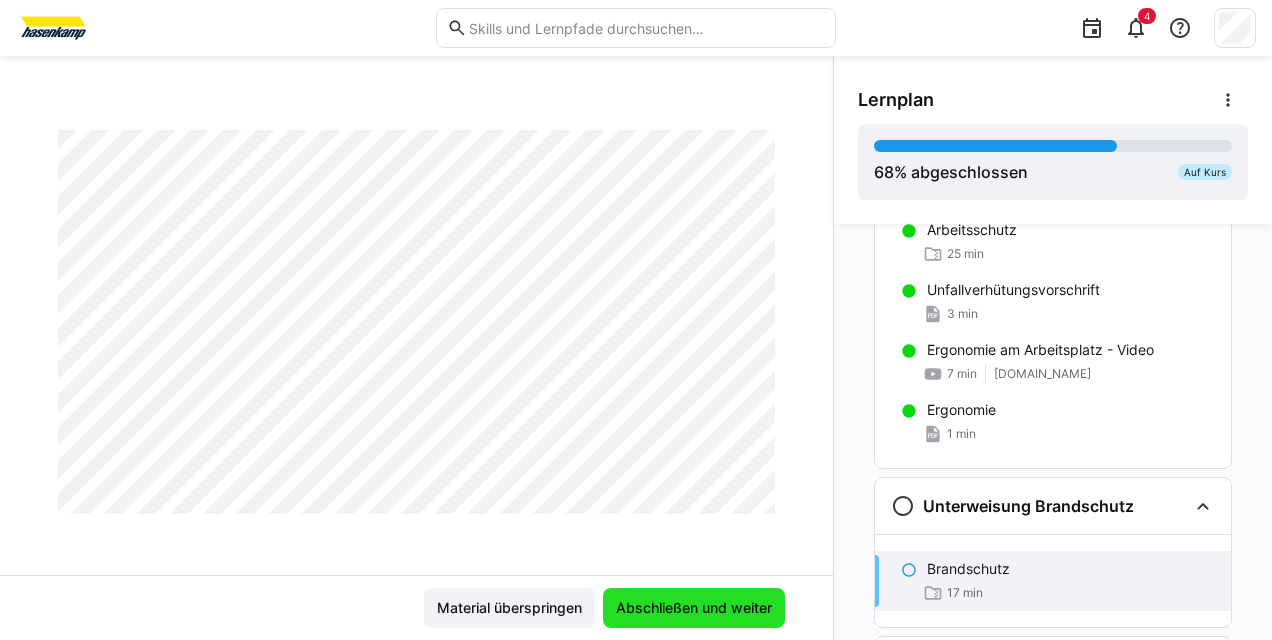 click on "Abschließen und weiter" 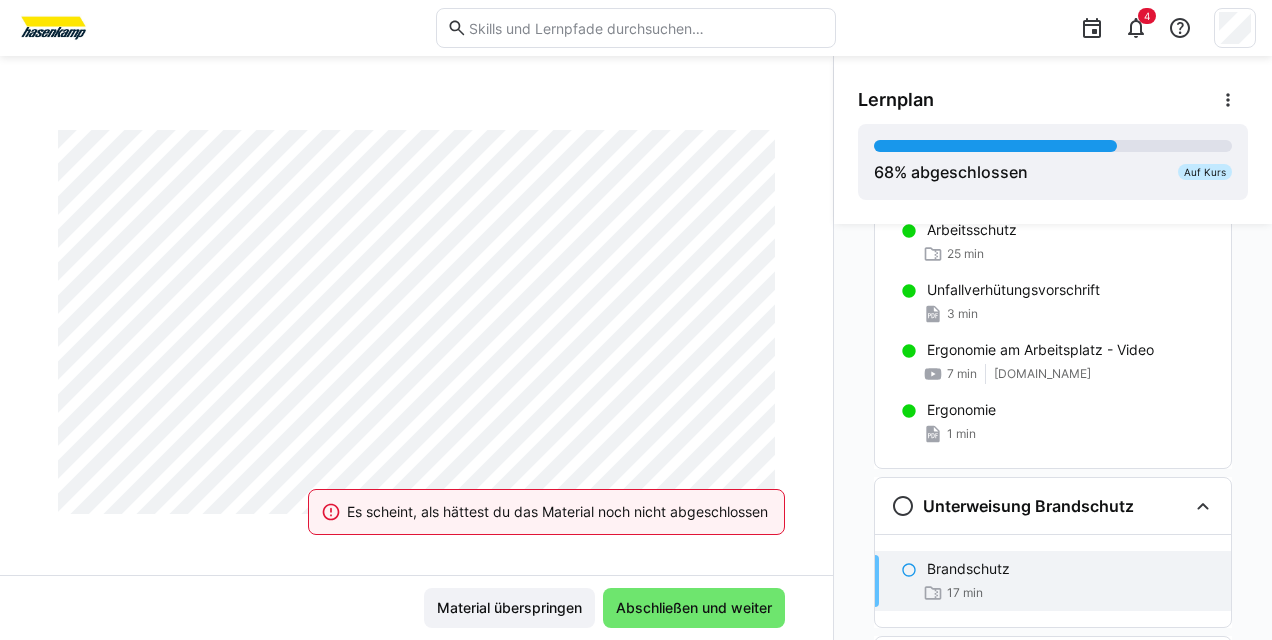 click on "Es scheint, als hättest du das Material noch nicht abgeschlossen" 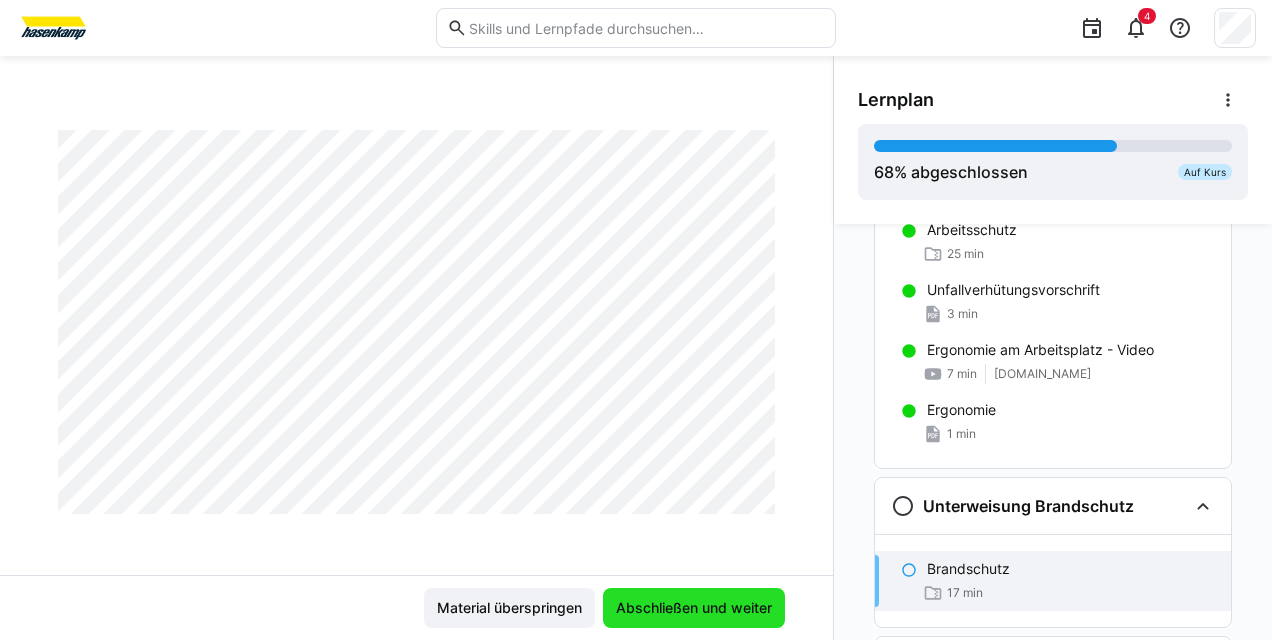 click on "Abschließen und weiter" 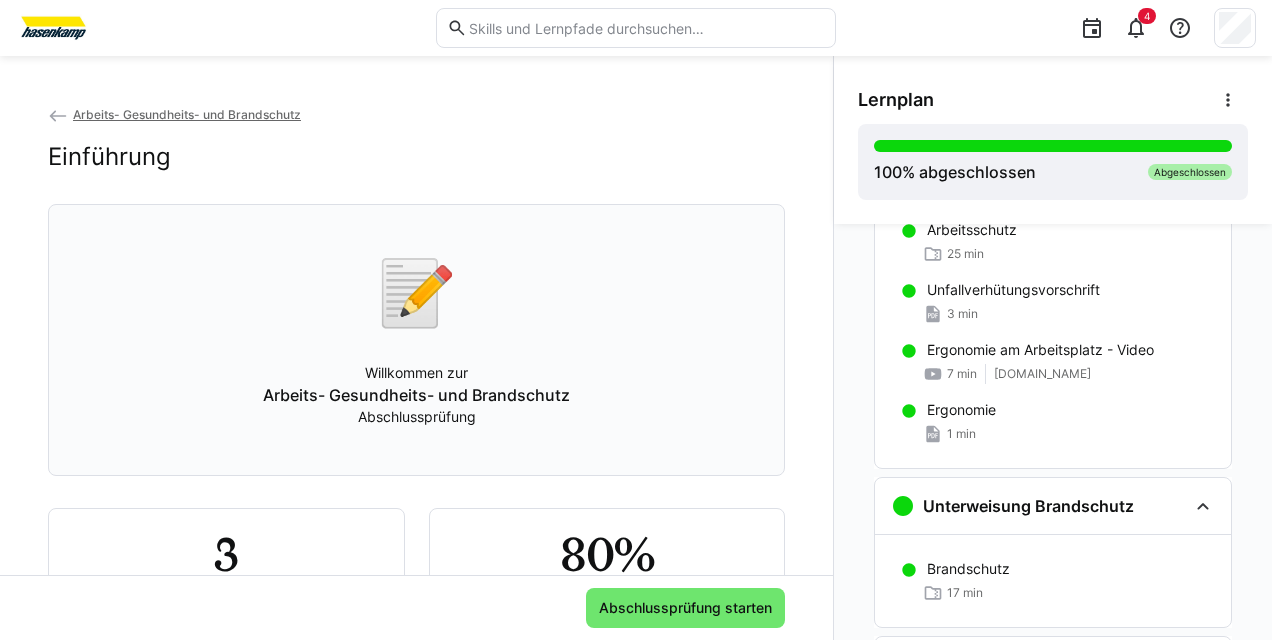 scroll, scrollTop: 232, scrollLeft: 0, axis: vertical 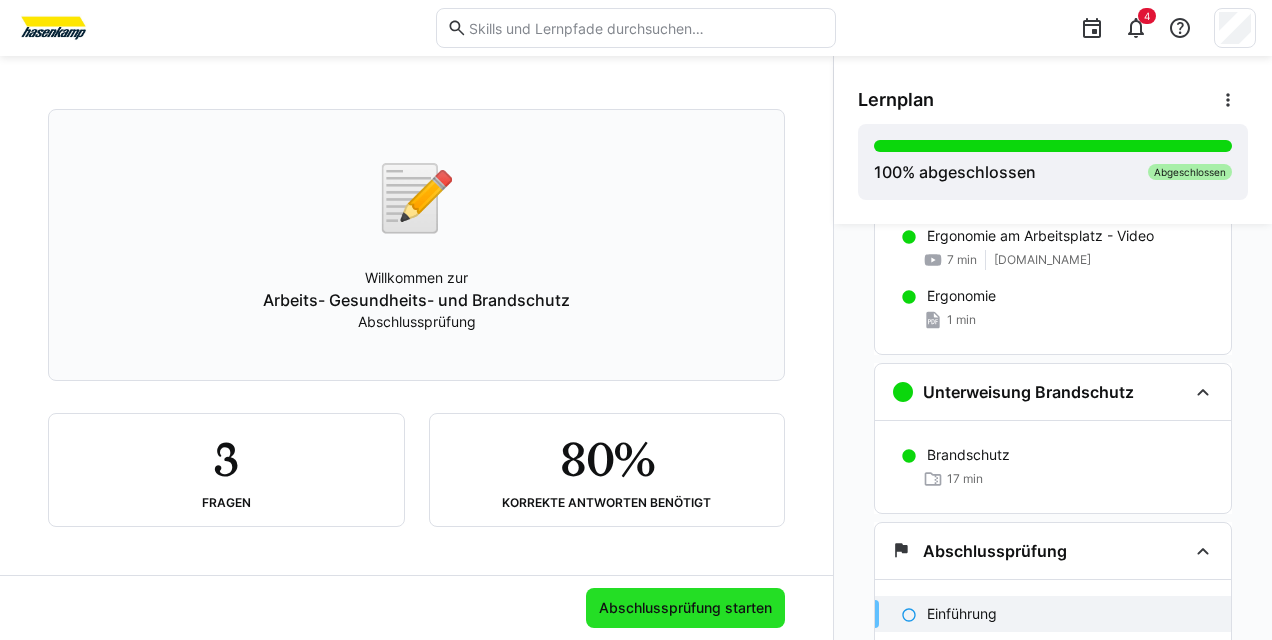 click on "Abschlussprüfung starten" 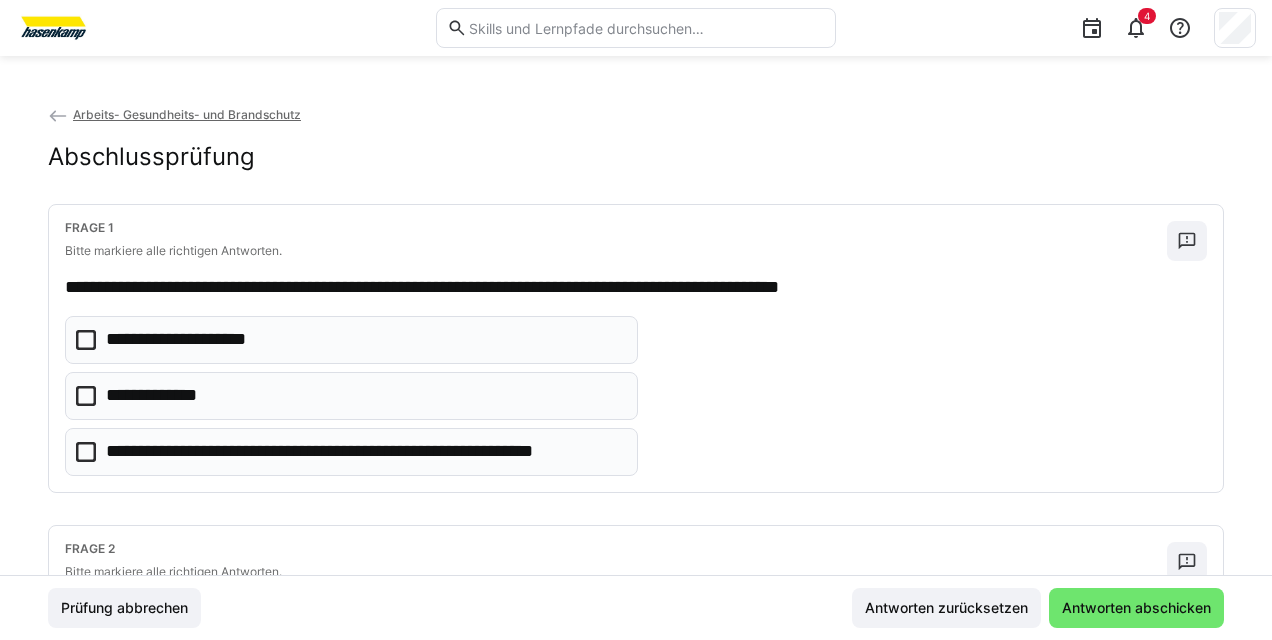 click on "**********" 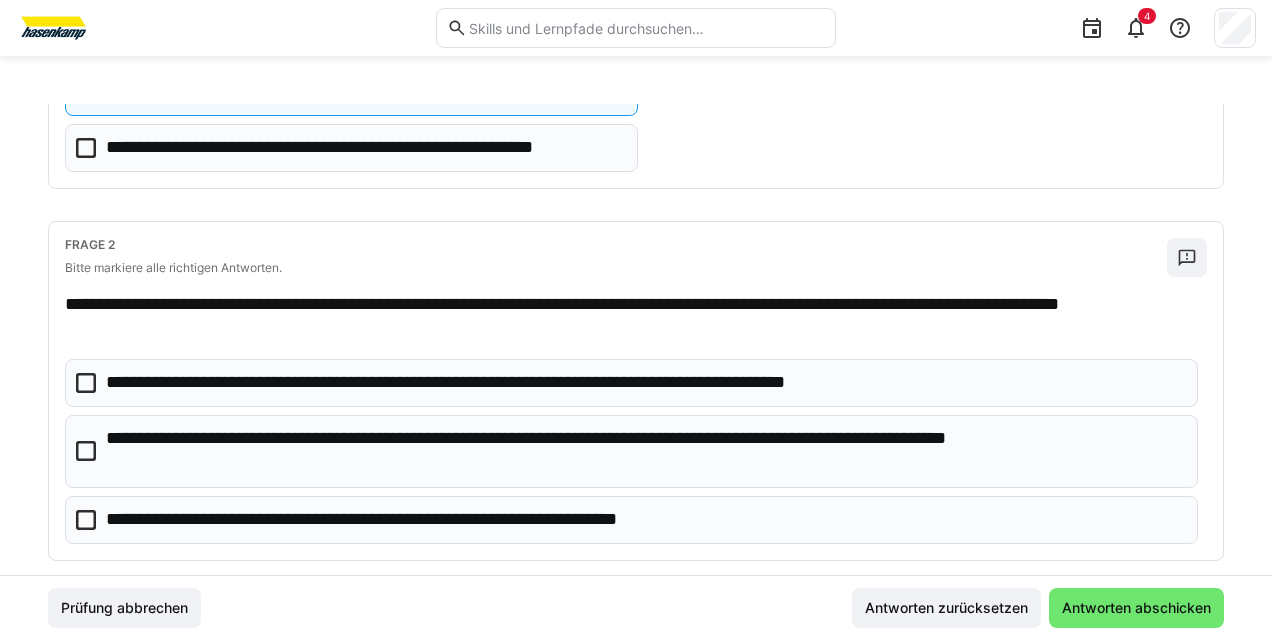 scroll, scrollTop: 321, scrollLeft: 0, axis: vertical 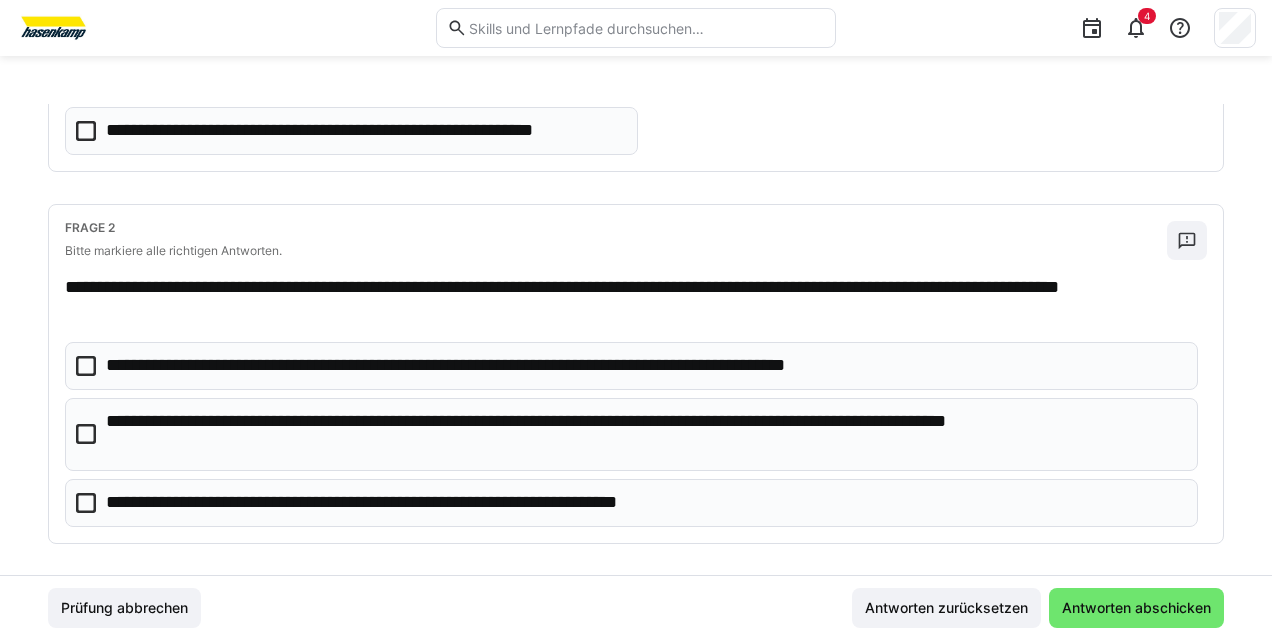 click 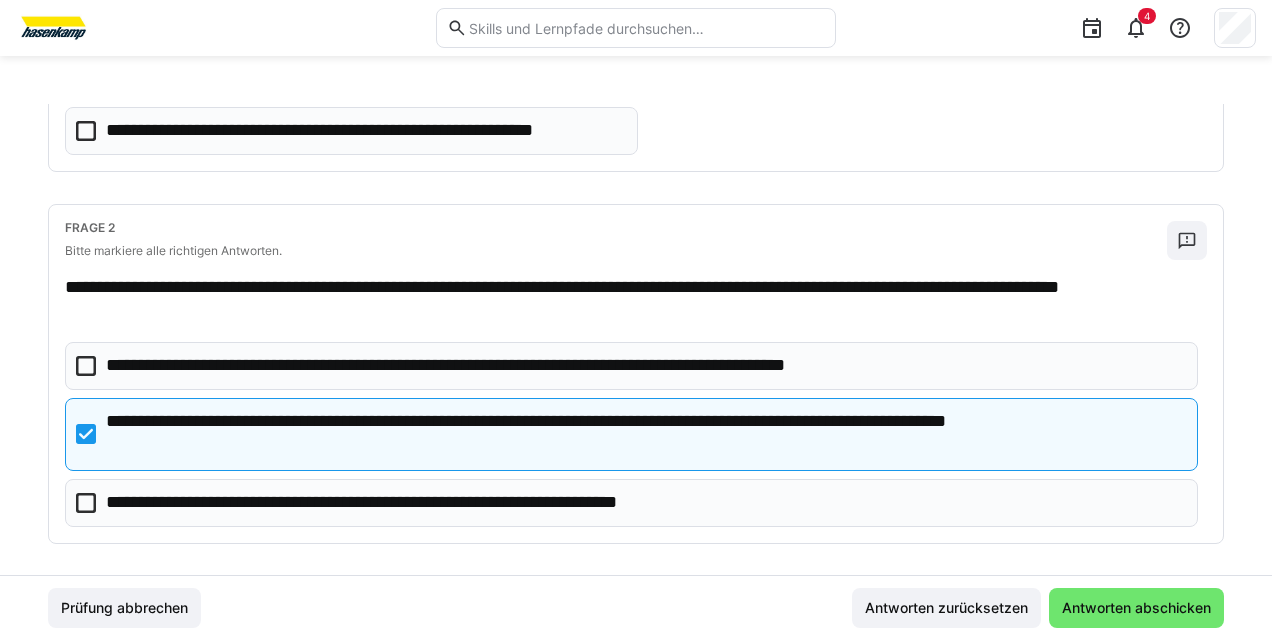click on "**********" 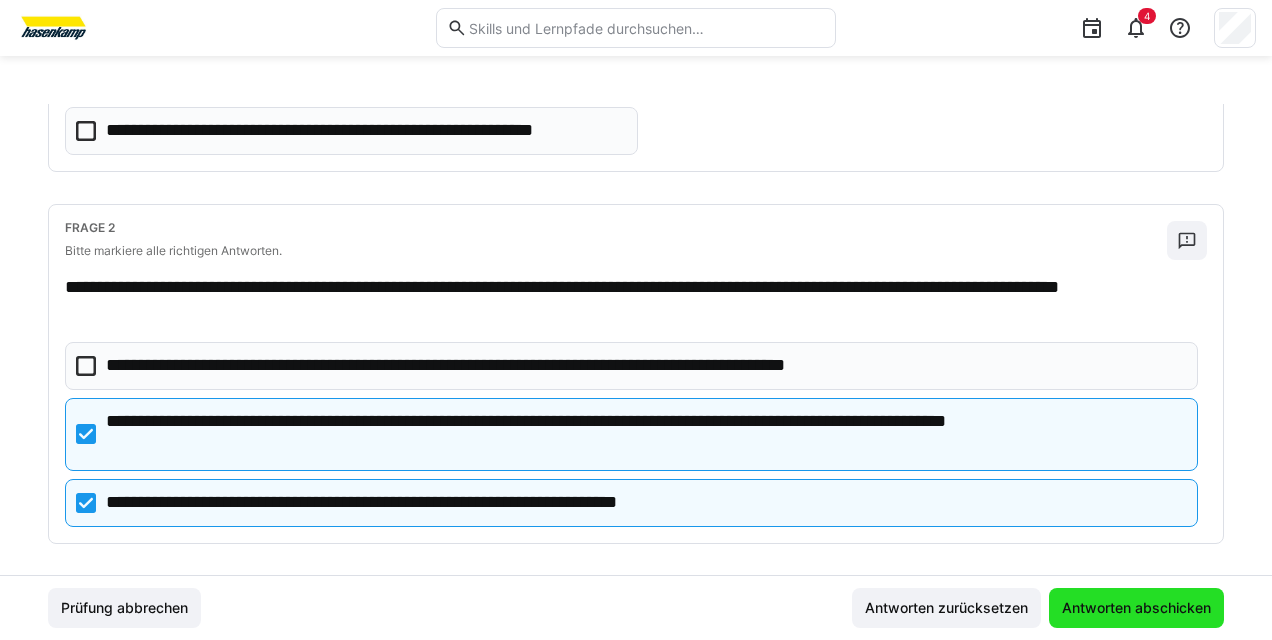 click on "Antworten abschicken" 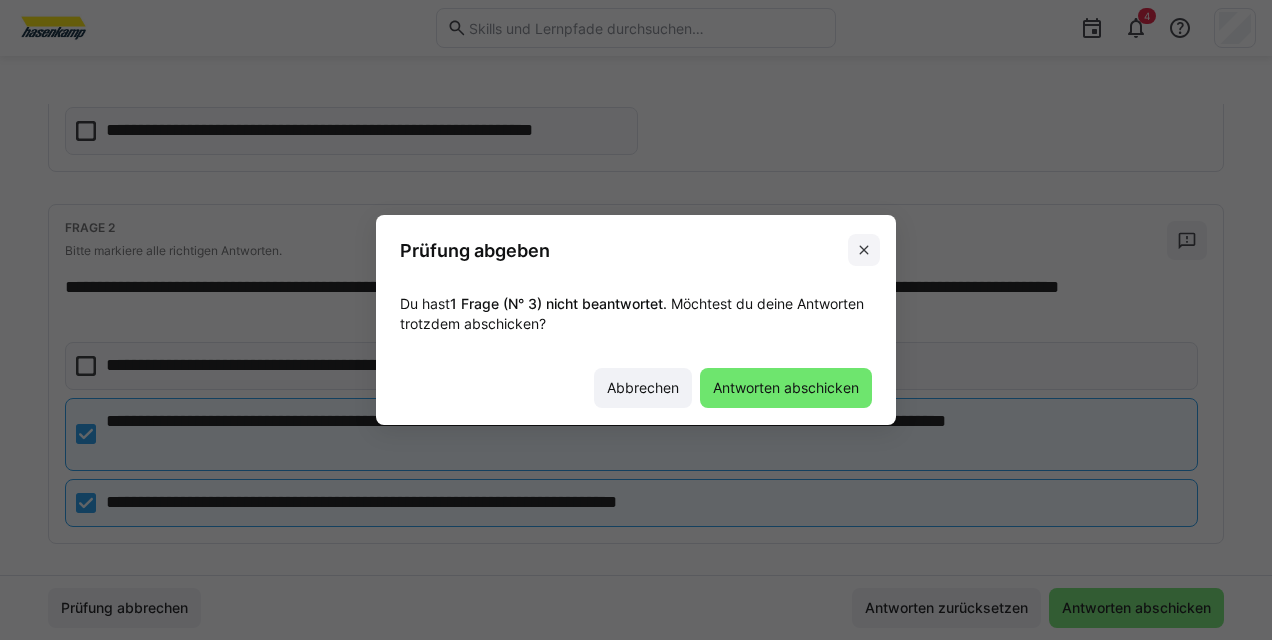 click 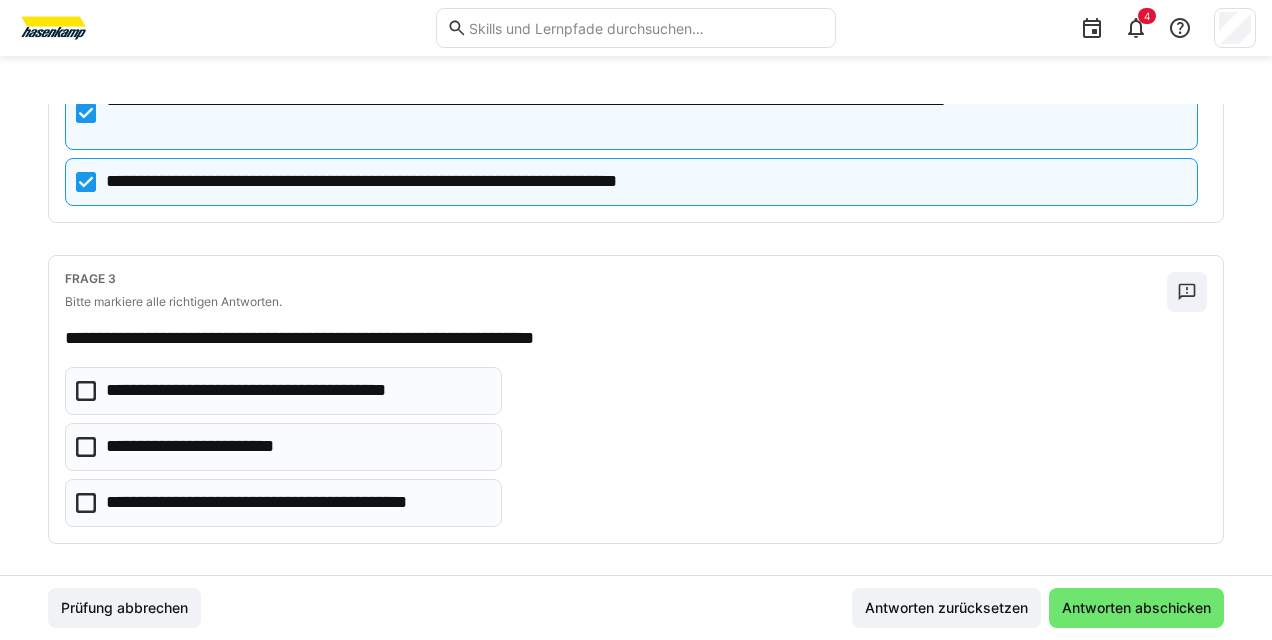 scroll, scrollTop: 649, scrollLeft: 0, axis: vertical 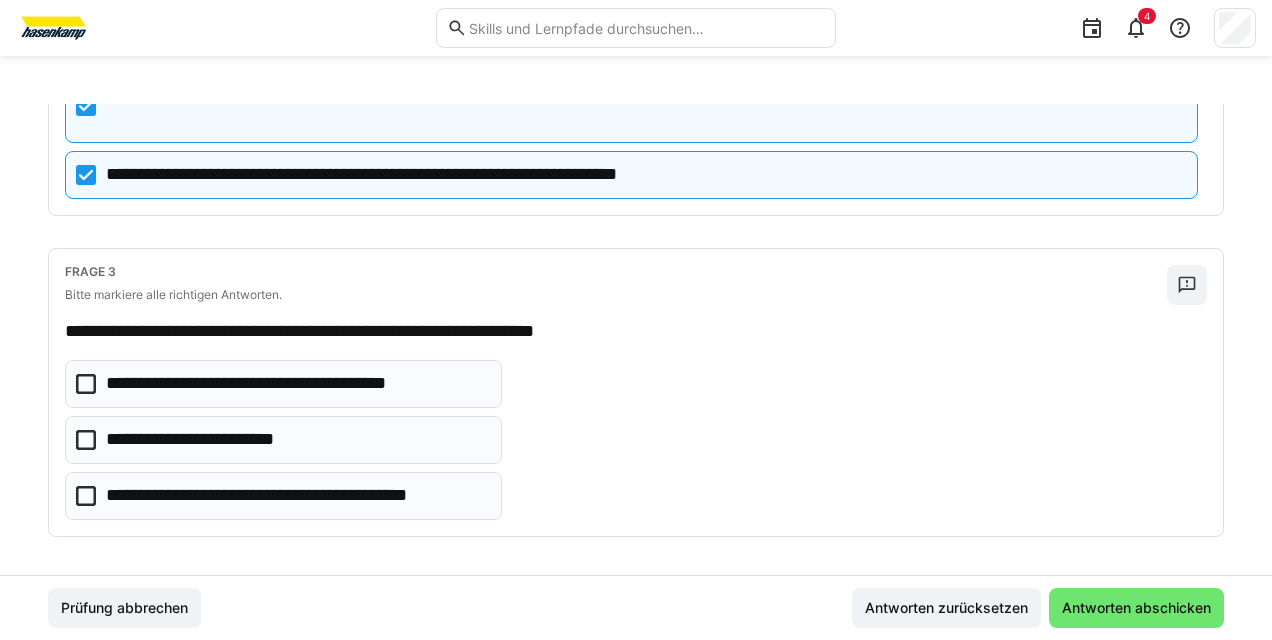 click 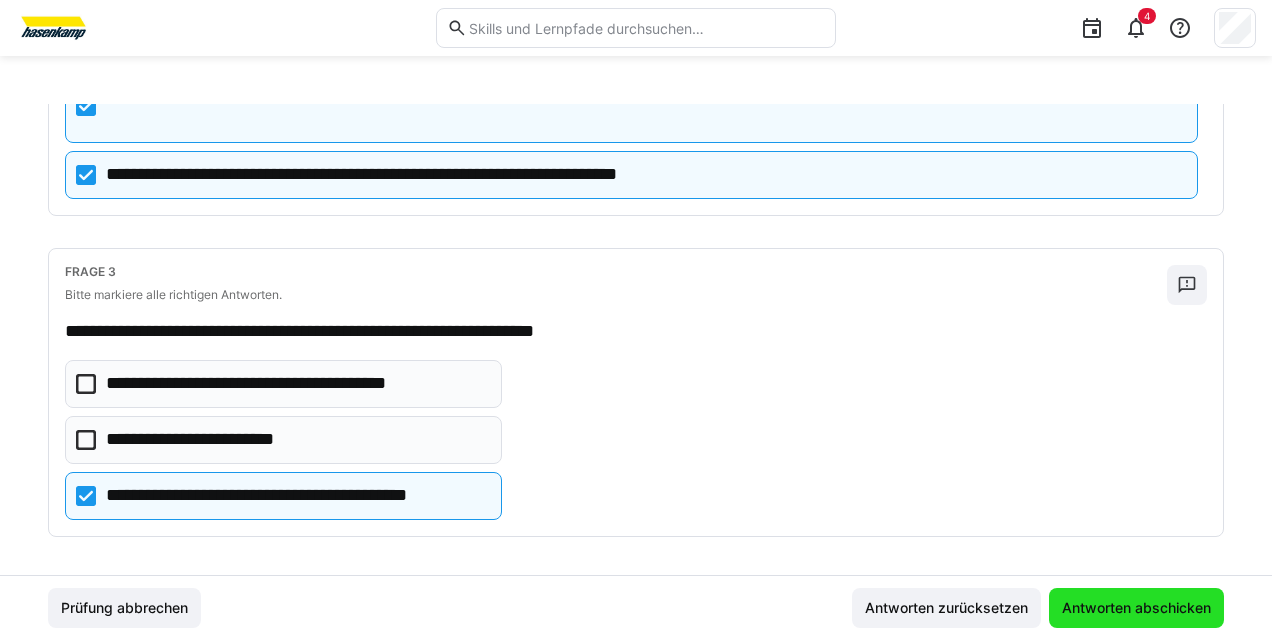 click on "Antworten abschicken" 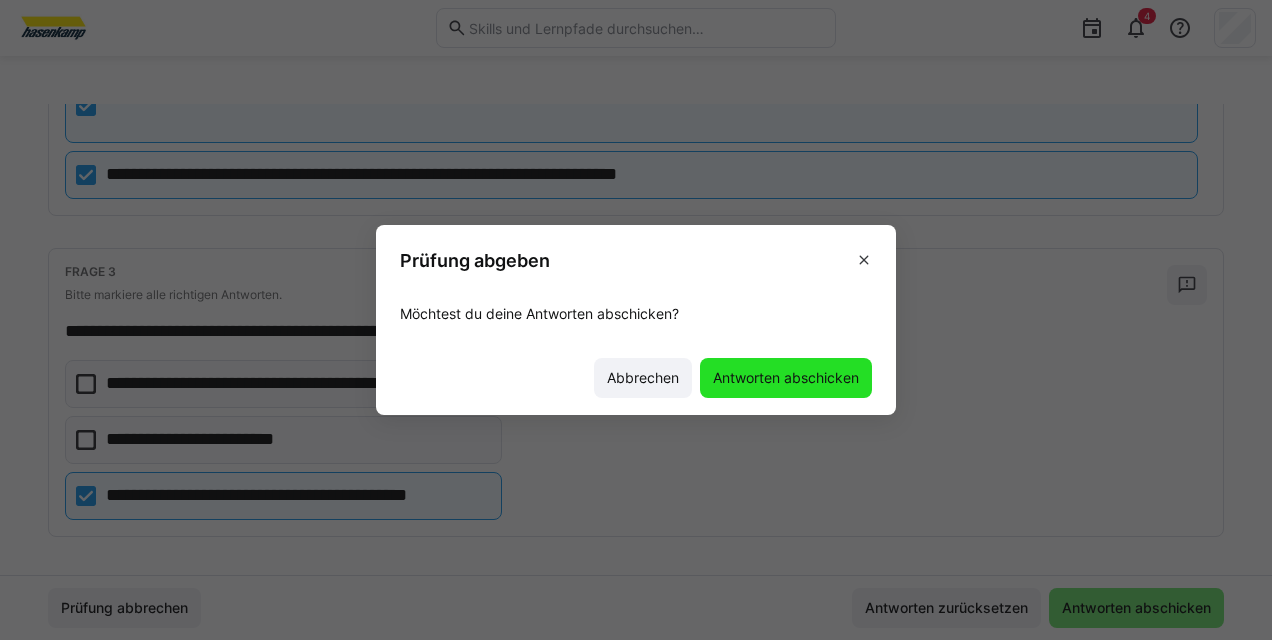 click on "Antworten abschicken" 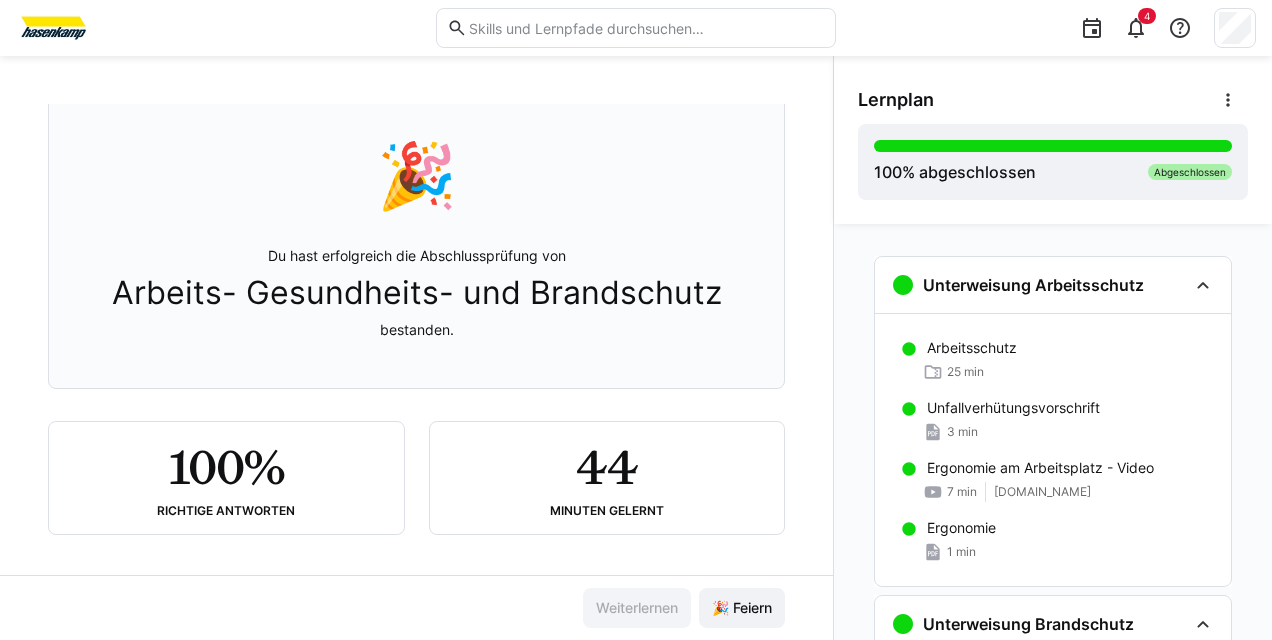 scroll, scrollTop: 129, scrollLeft: 0, axis: vertical 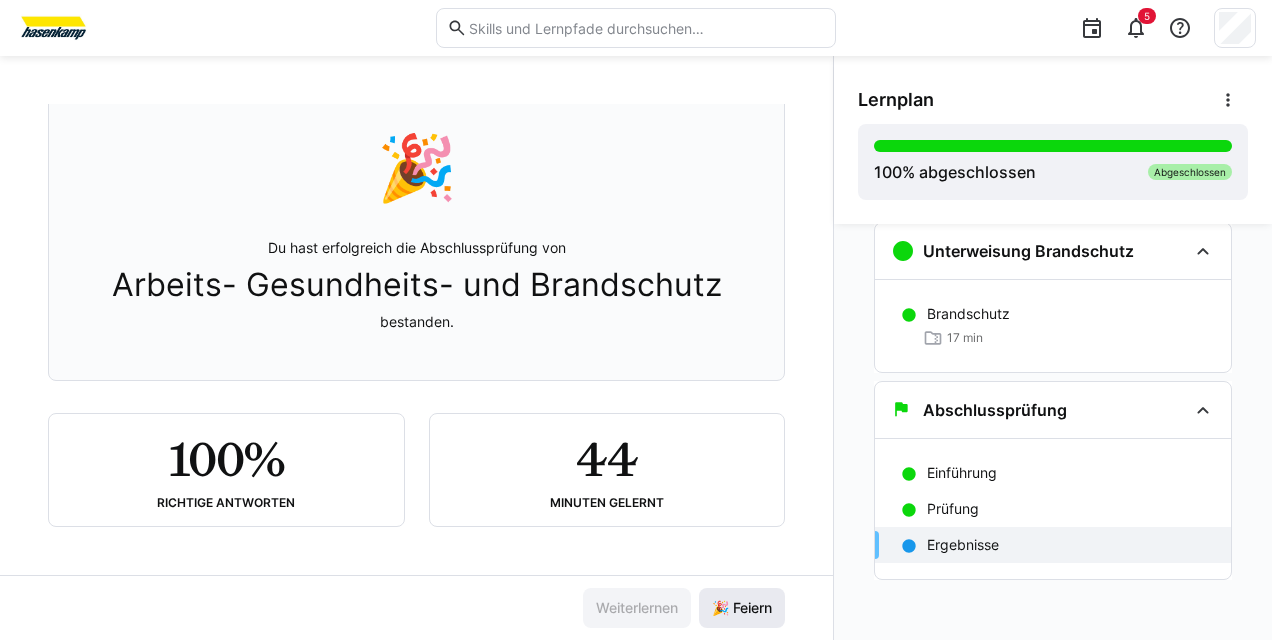 click on "🎉 Feiern" 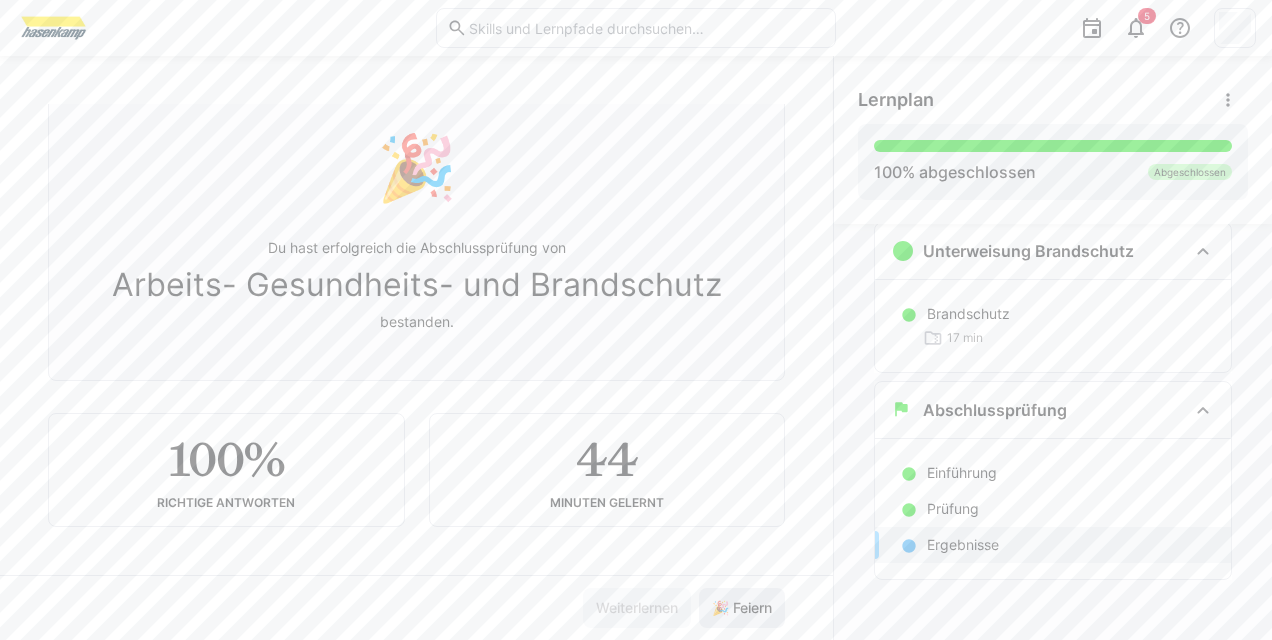 click on "🎉 Feiern" 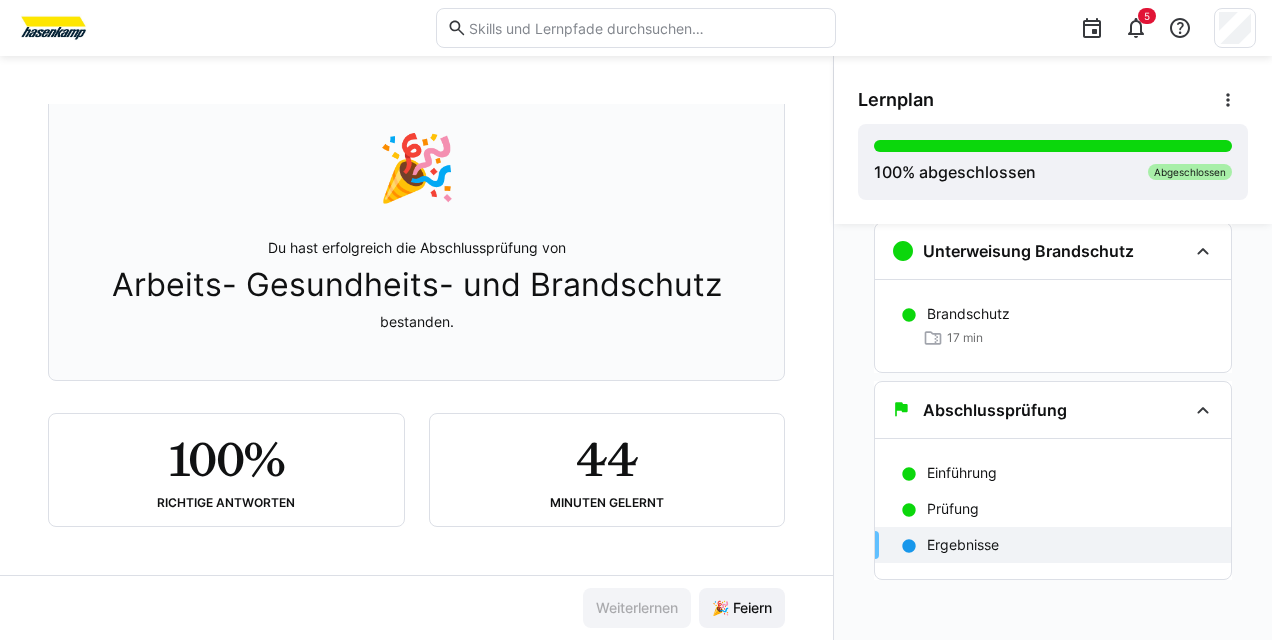 click on "Ergebnisse" 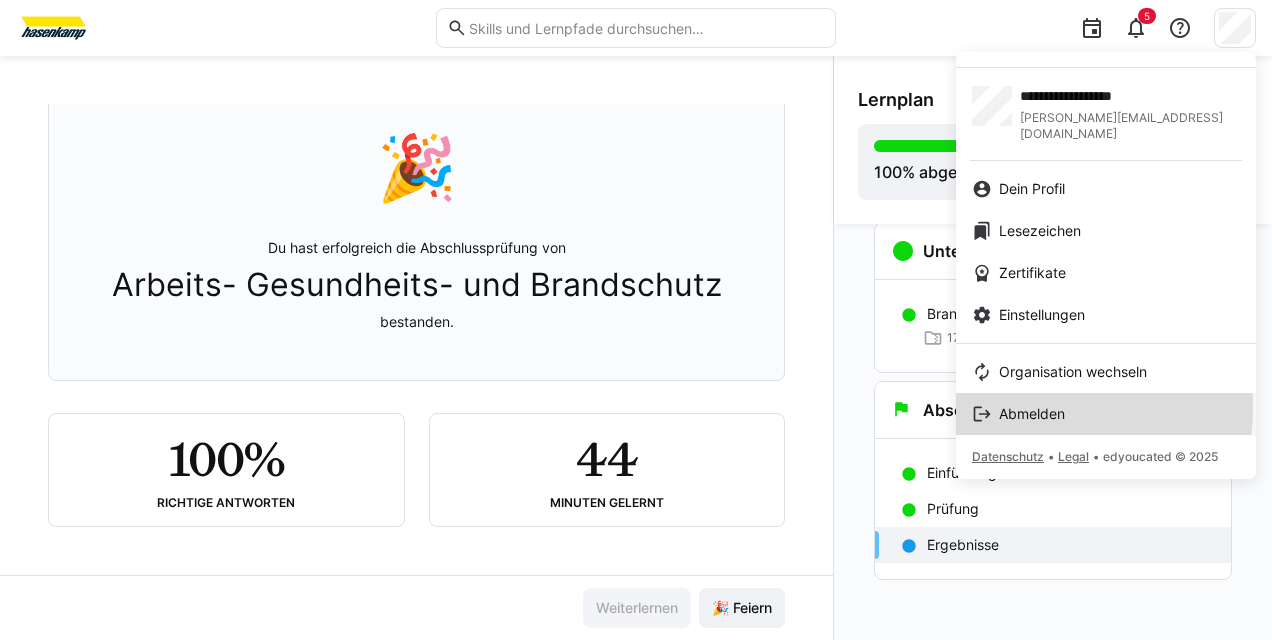 click on "Abmelden" at bounding box center (1032, 414) 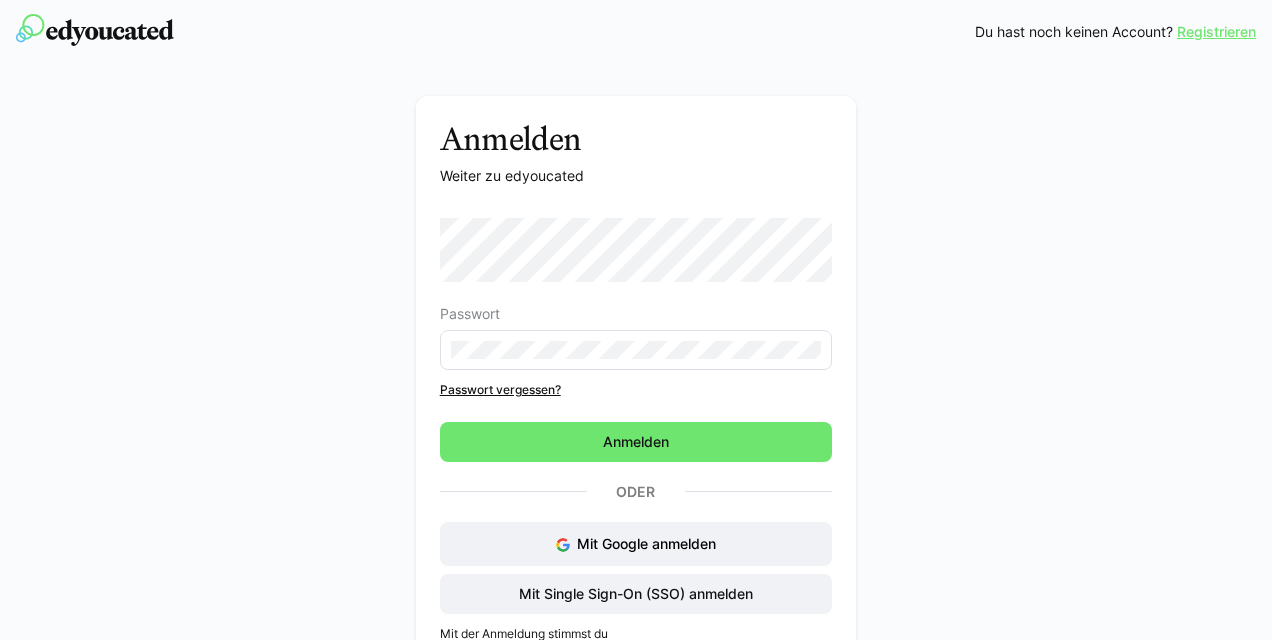 scroll, scrollTop: 0, scrollLeft: 0, axis: both 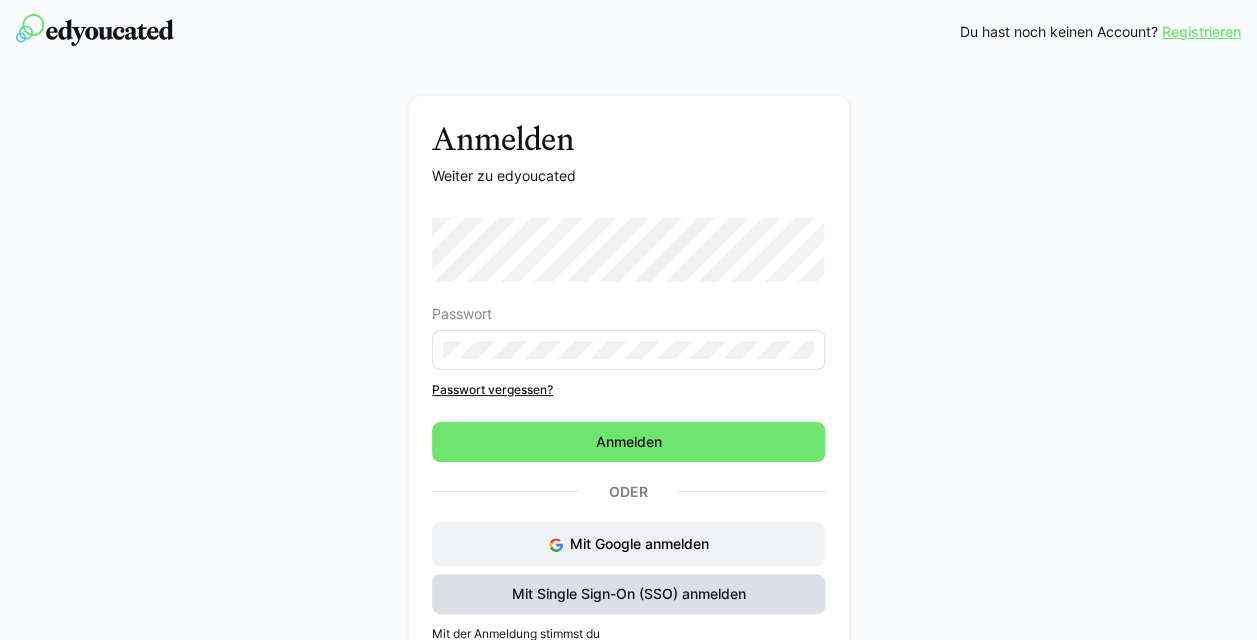 click on "Mit Single Sign-On (SSO) anmelden" 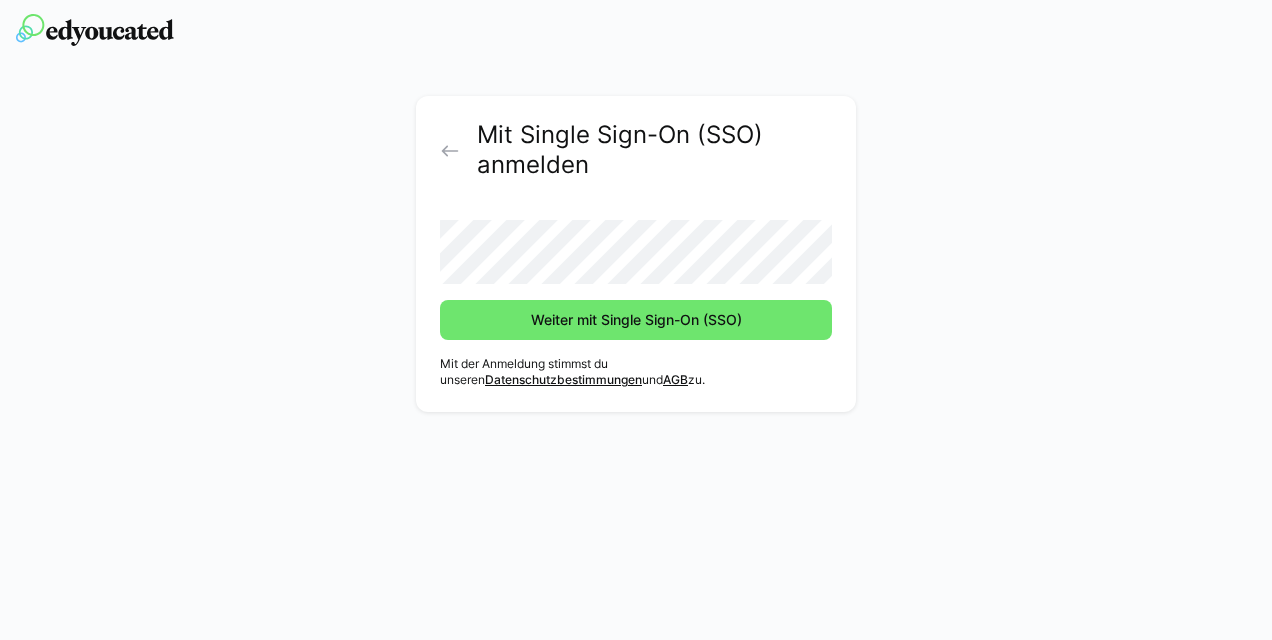 click on "Weiter mit Single Sign-On (SSO)" 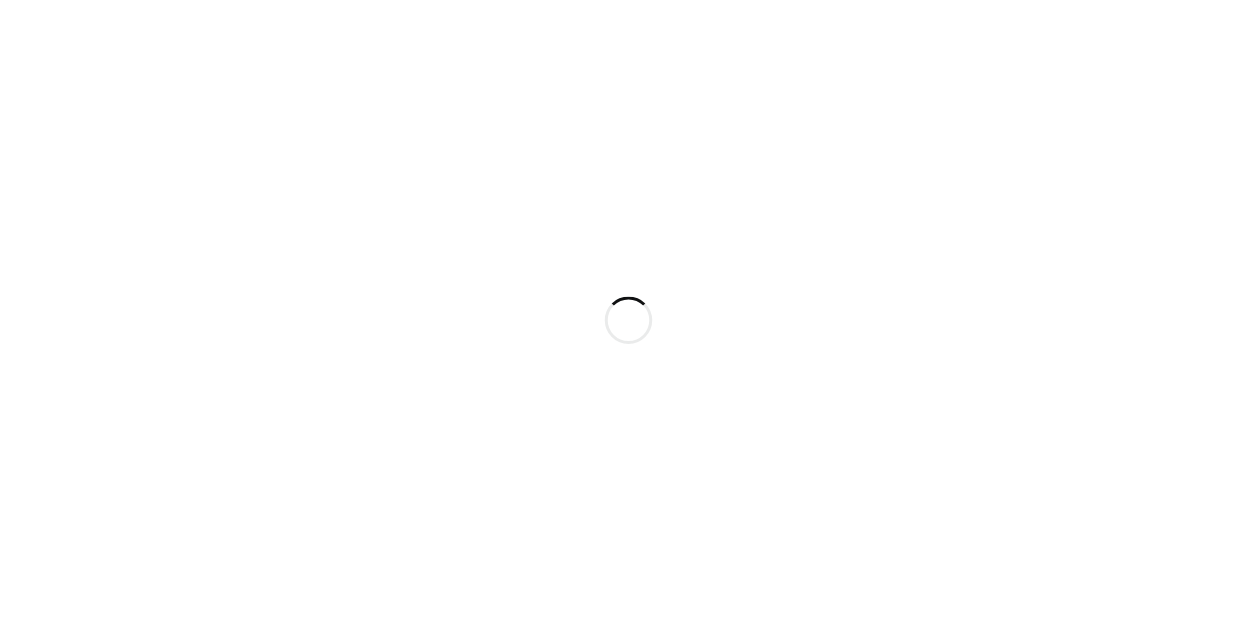 scroll, scrollTop: 0, scrollLeft: 0, axis: both 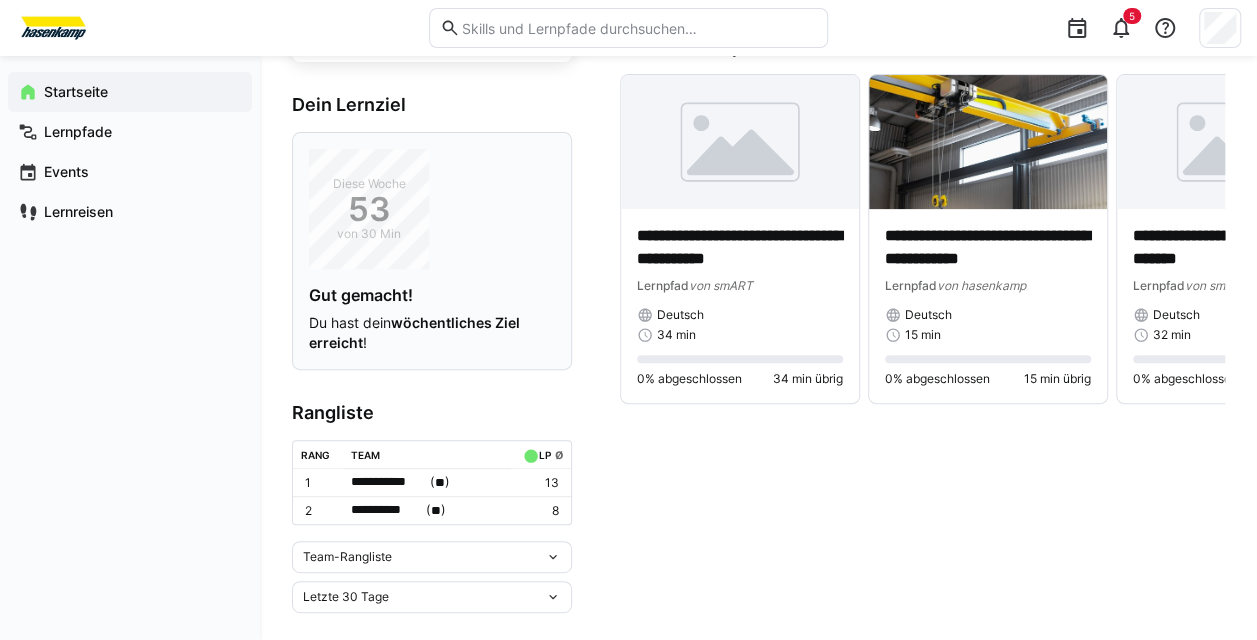 click on "Diese Woche 53 von 30 Min Gut gemacht! Du hast dein  wöchentliches Ziel erreicht !" 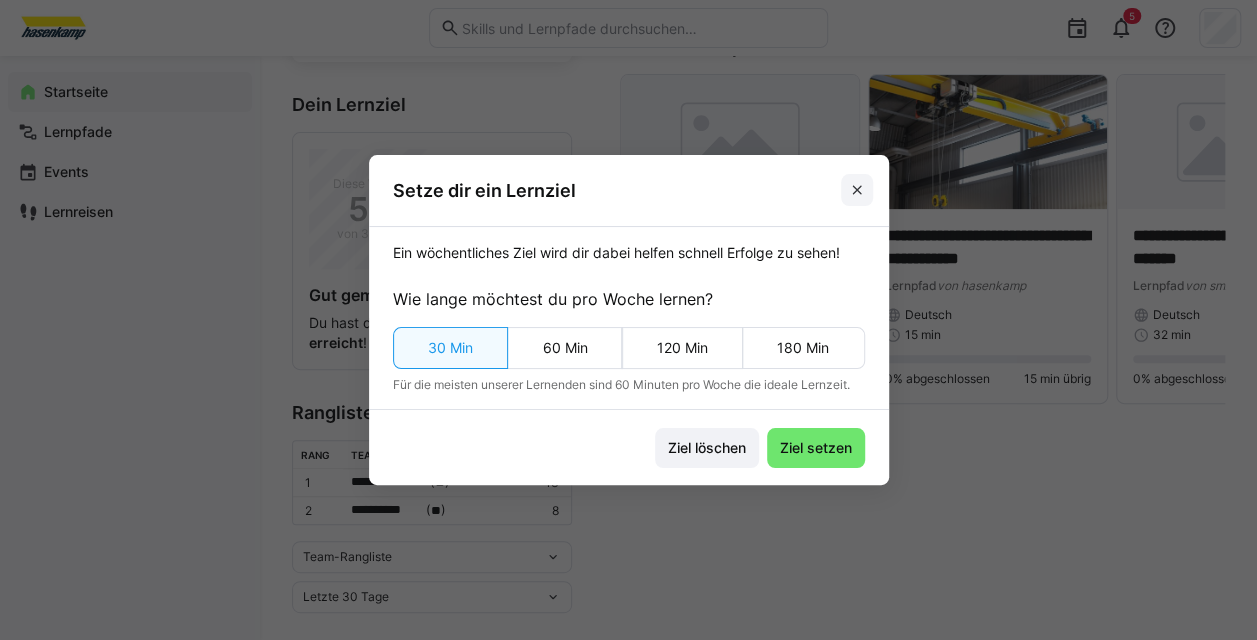 click 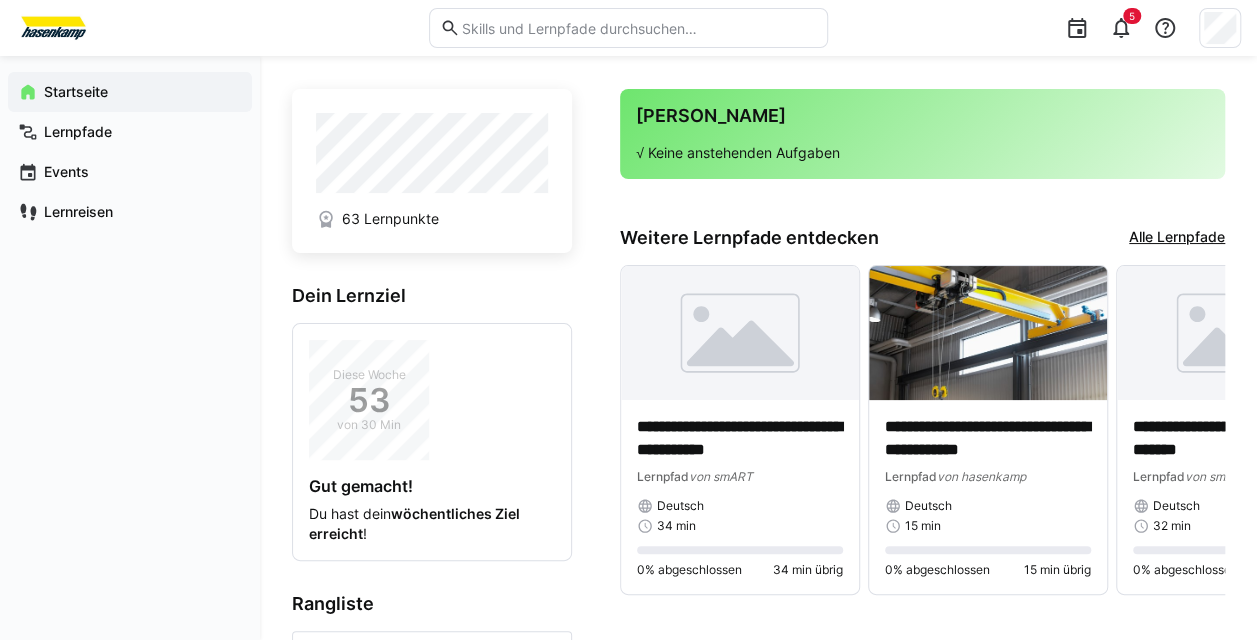 scroll, scrollTop: 0, scrollLeft: 0, axis: both 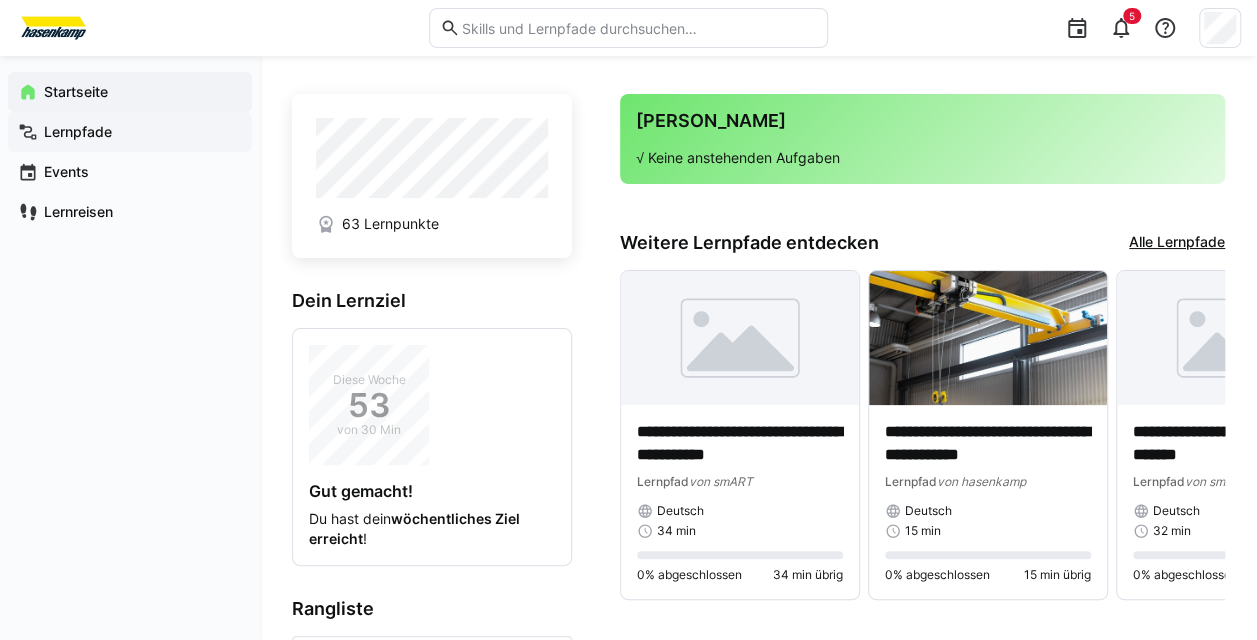 click on "Lernpfade" 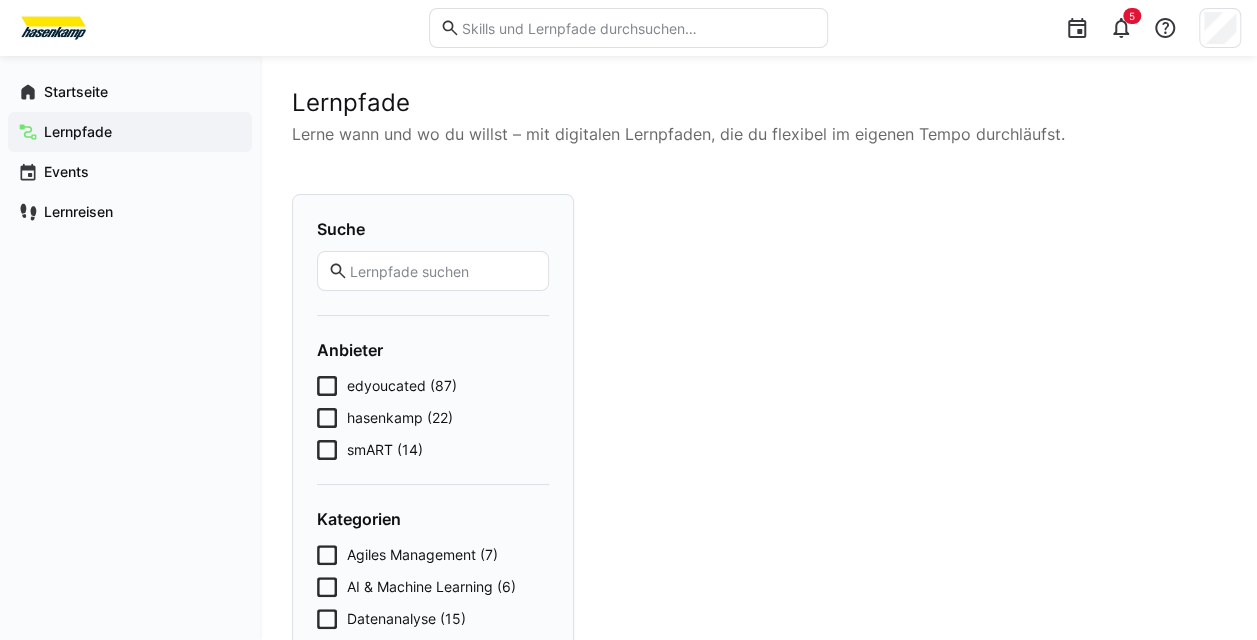 click on "Lernpfade" 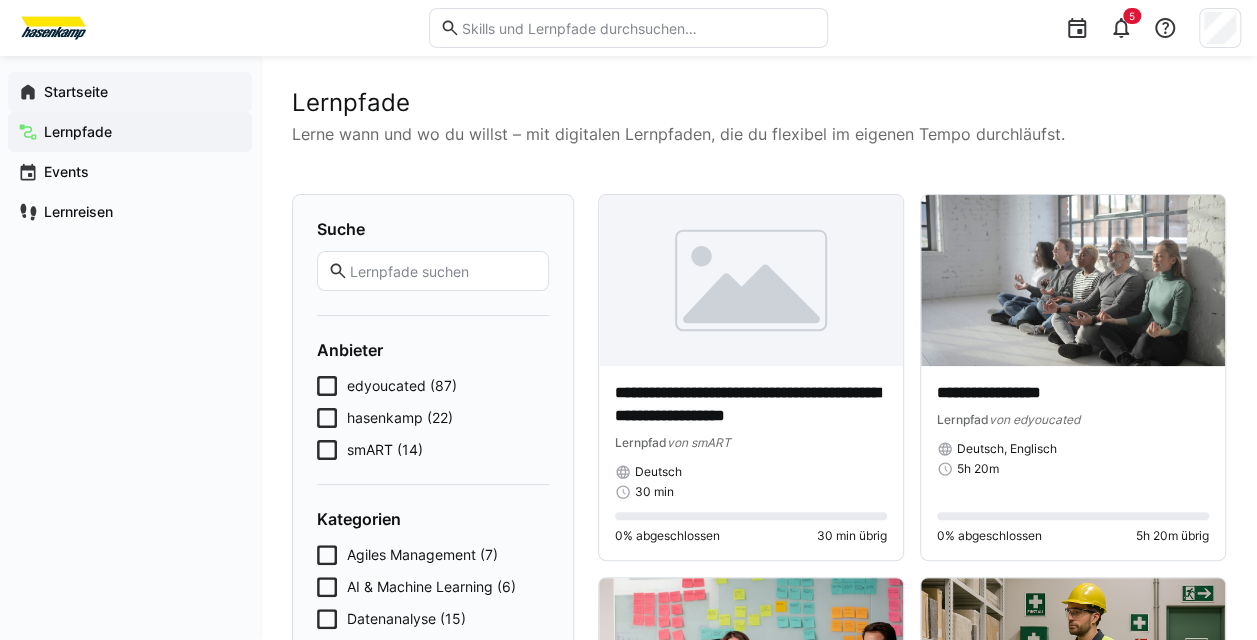 click on "Startseite" 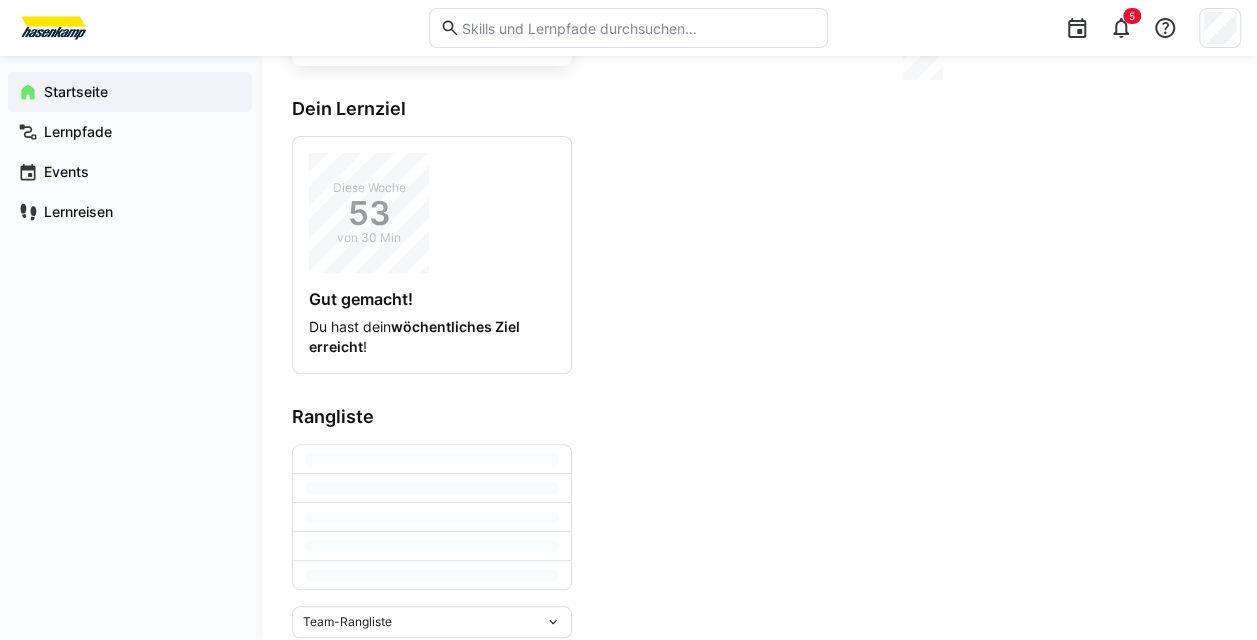 scroll, scrollTop: 259, scrollLeft: 0, axis: vertical 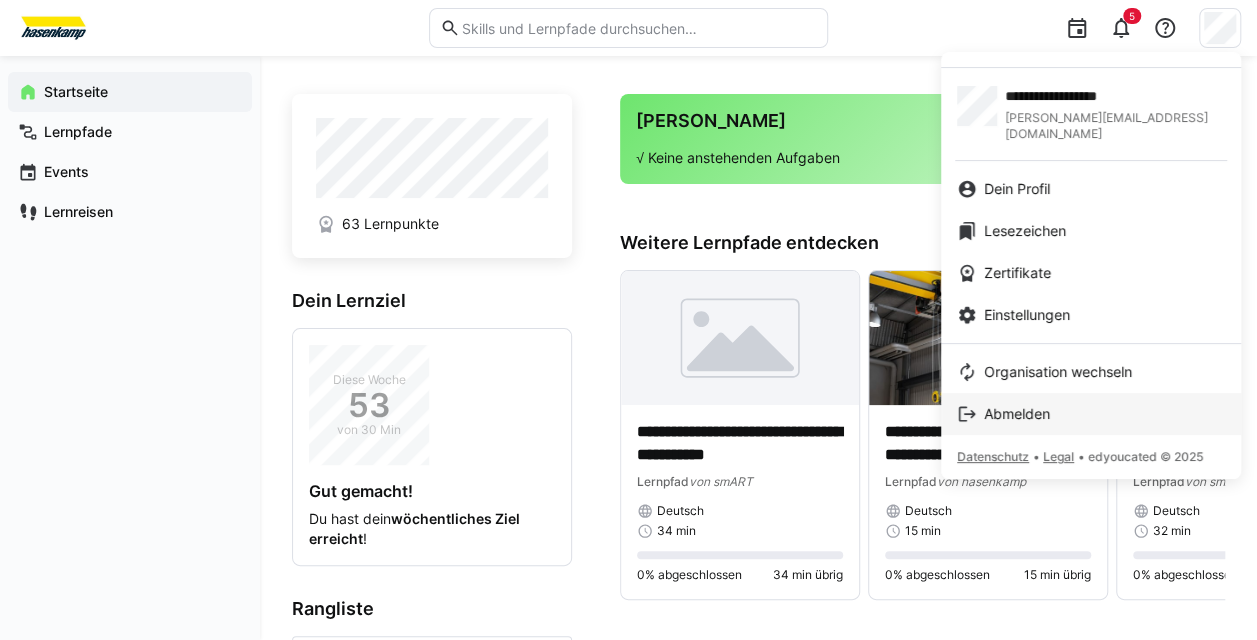 click on "Abmelden" at bounding box center (1017, 414) 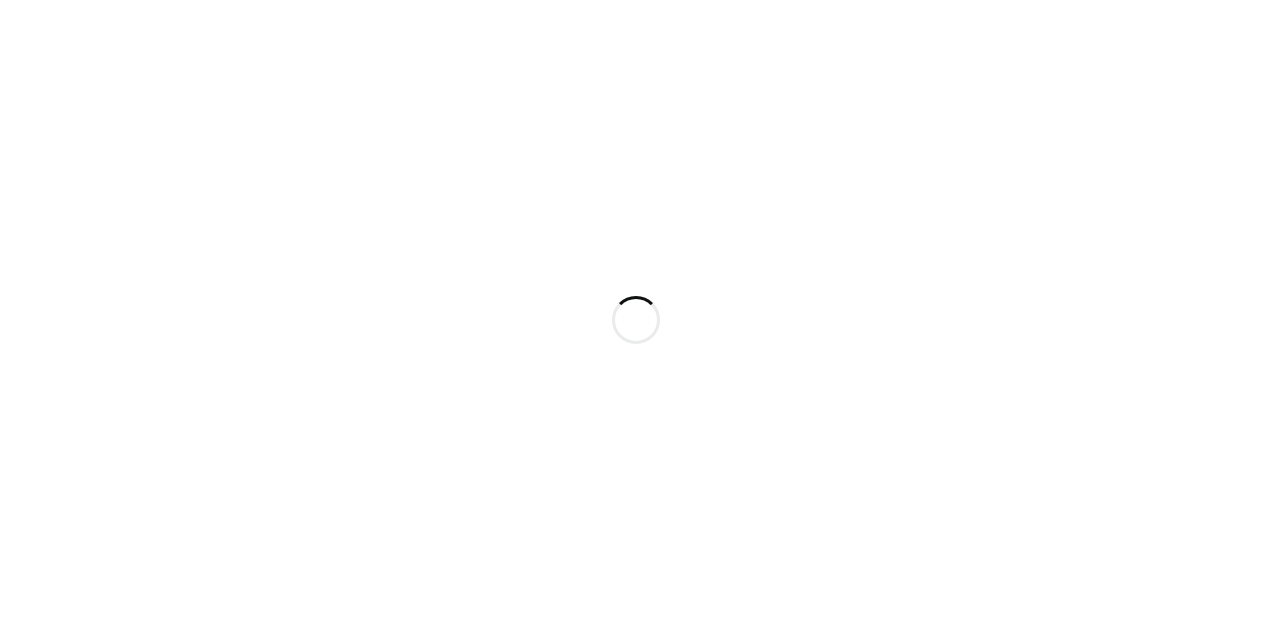 scroll, scrollTop: 0, scrollLeft: 0, axis: both 